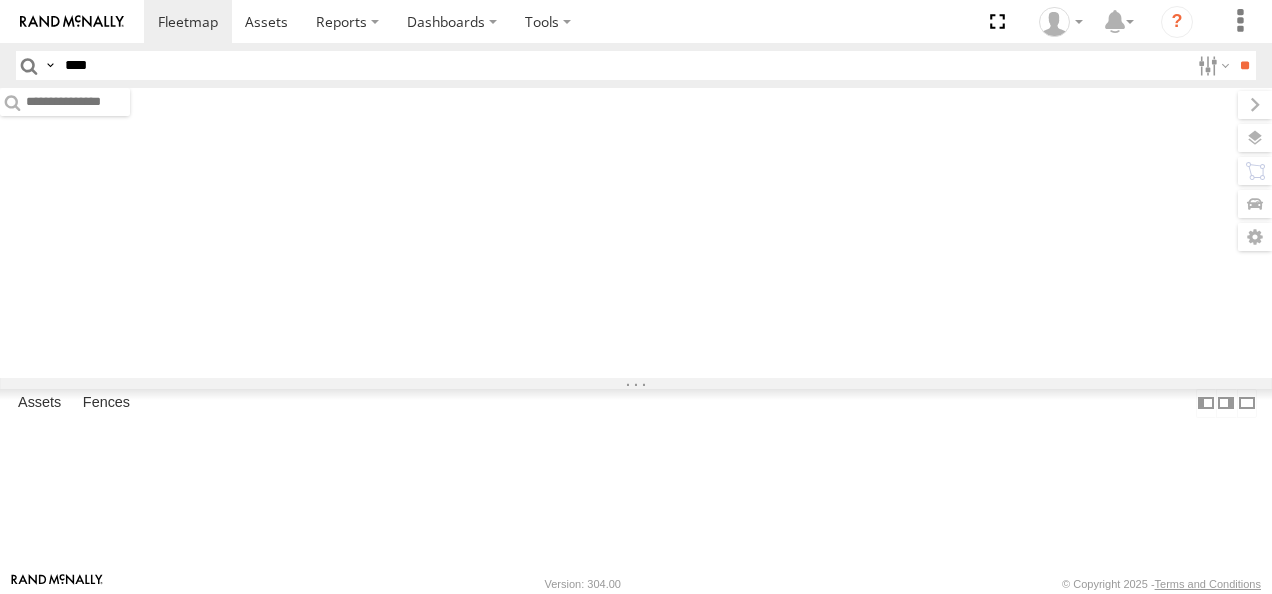 scroll, scrollTop: 0, scrollLeft: 0, axis: both 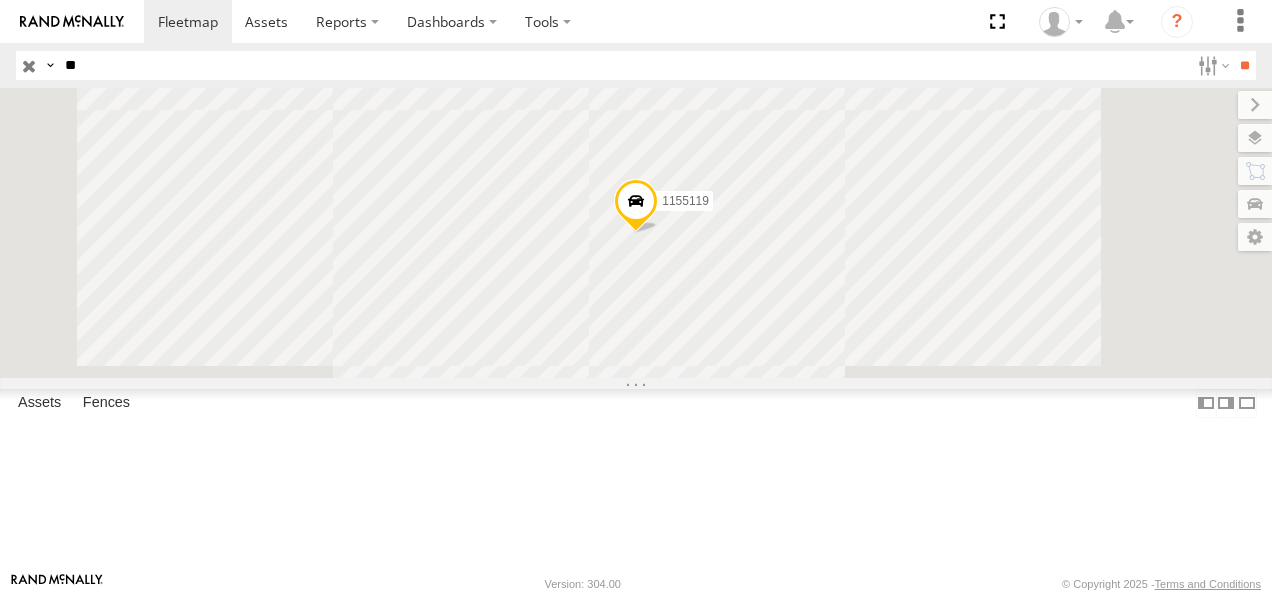 type on "*" 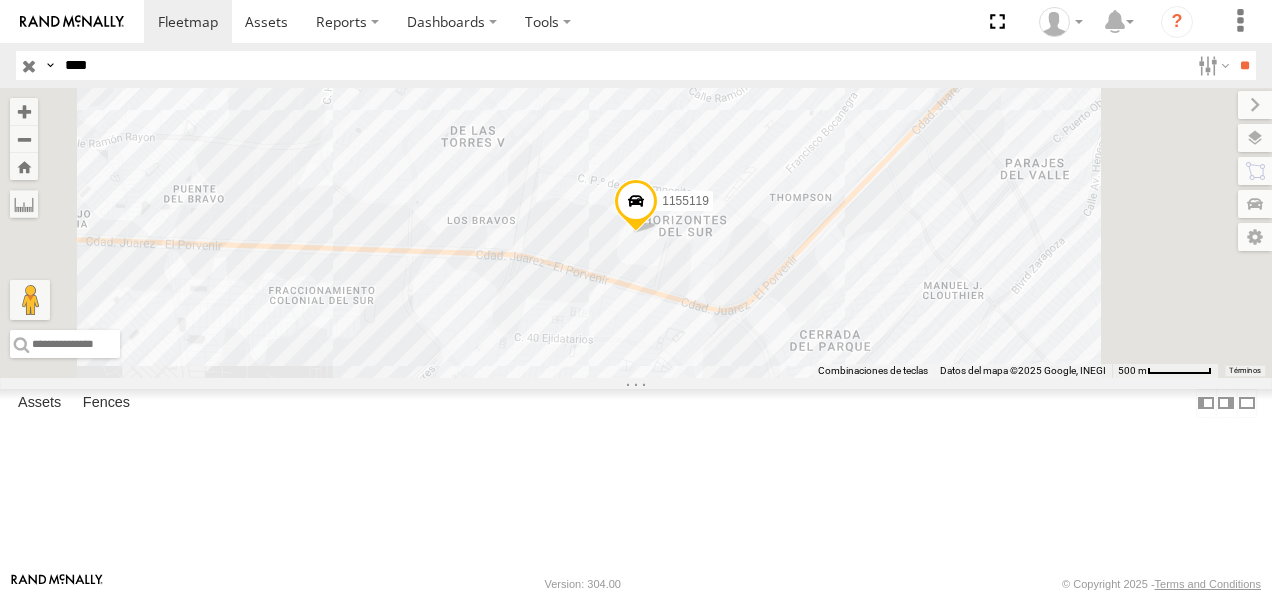 click on "**" at bounding box center [1244, 65] 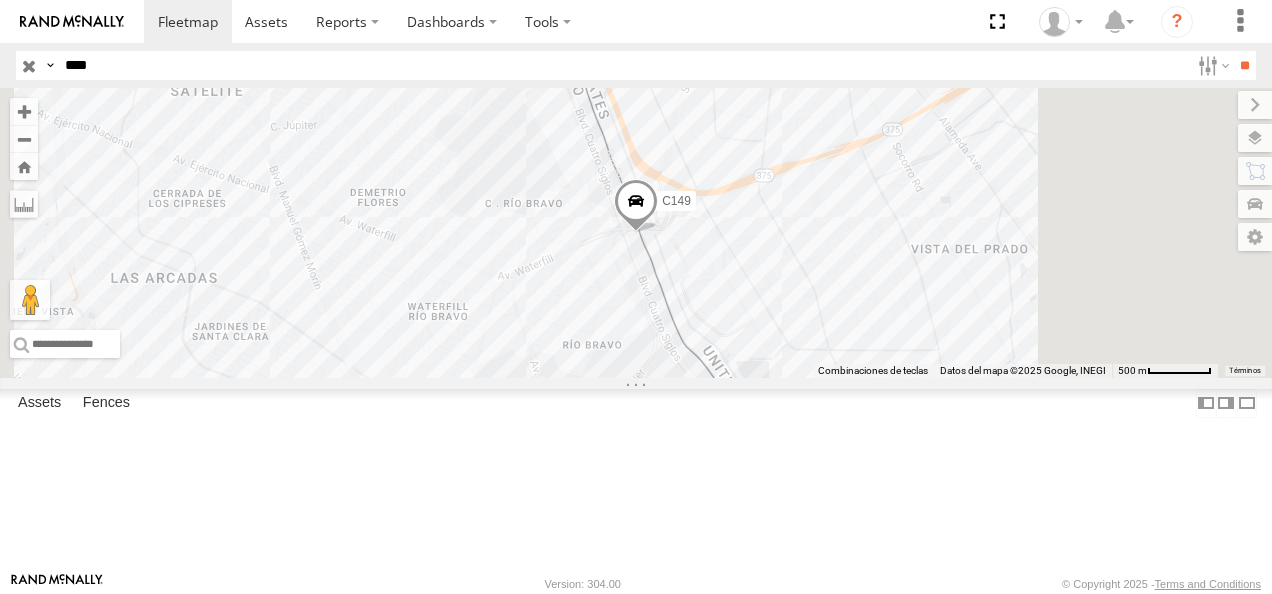 click on "C149" at bounding box center [0, 0] 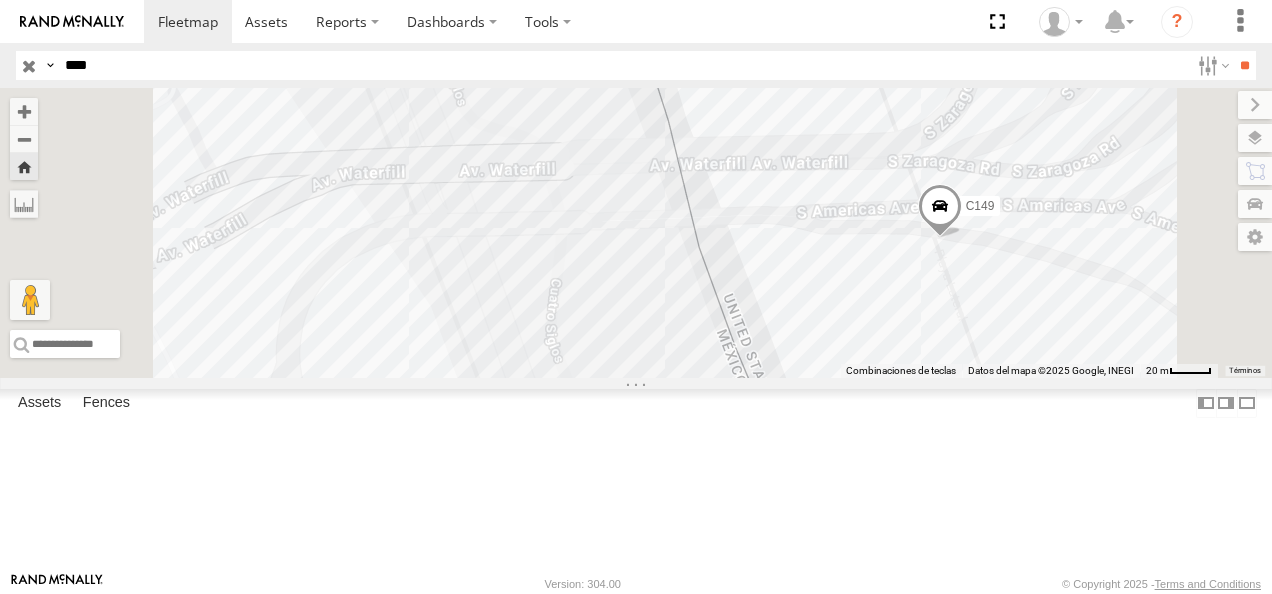 click at bounding box center [940, 211] 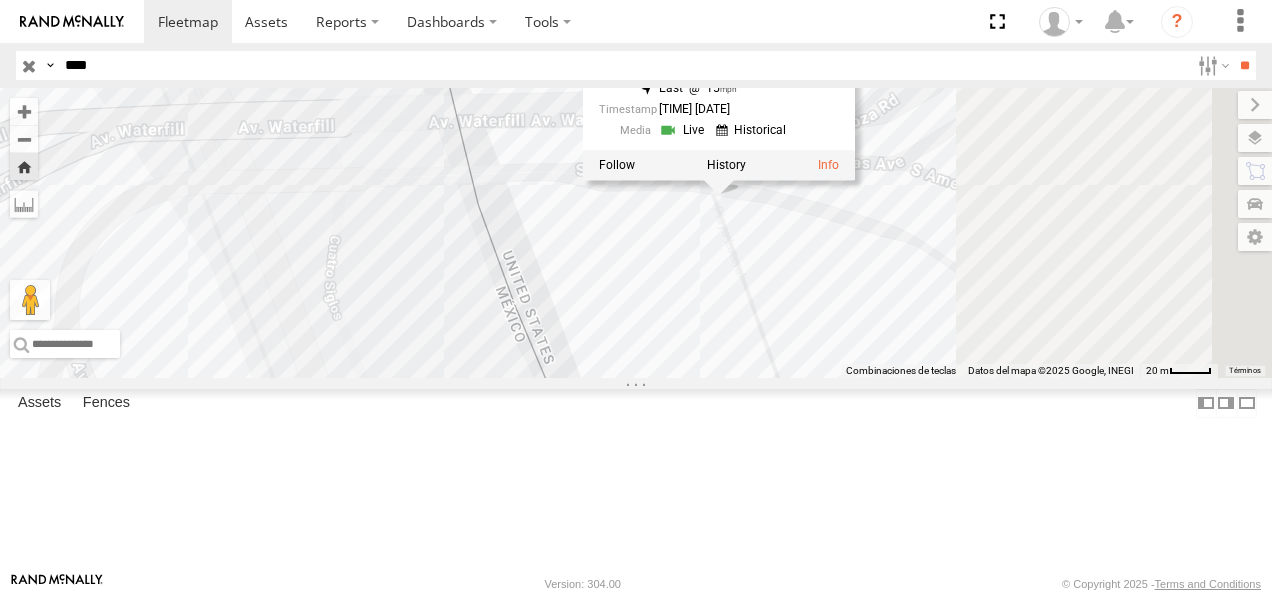 drag, startPoint x: 1144, startPoint y: 384, endPoint x: 836, endPoint y: 328, distance: 313.04953 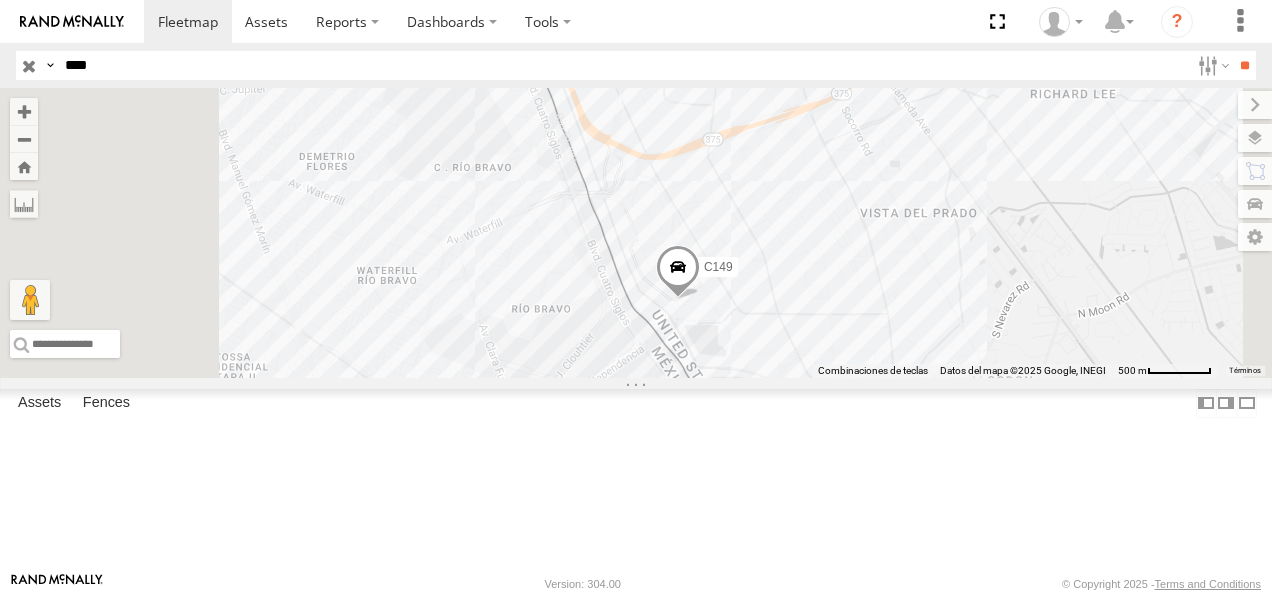 click at bounding box center (678, 272) 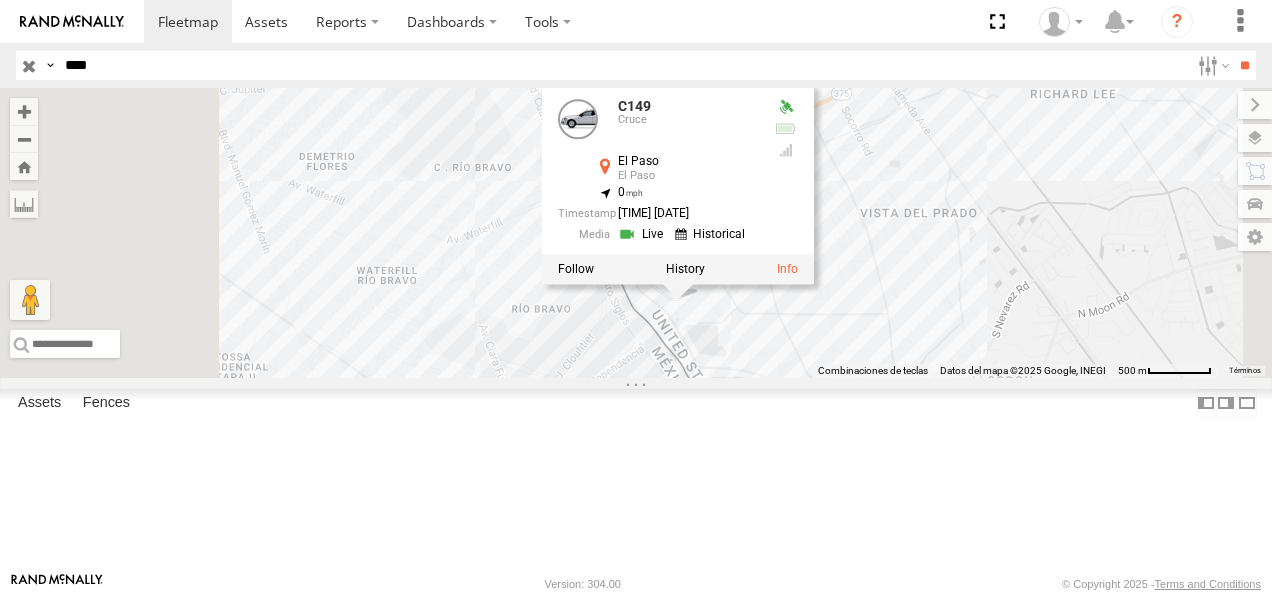 click on "Cruce El Paso El Paso [LATITUDE] ,  [LONGITUDE] 0 [TIME] [DATE]" at bounding box center (636, 233) 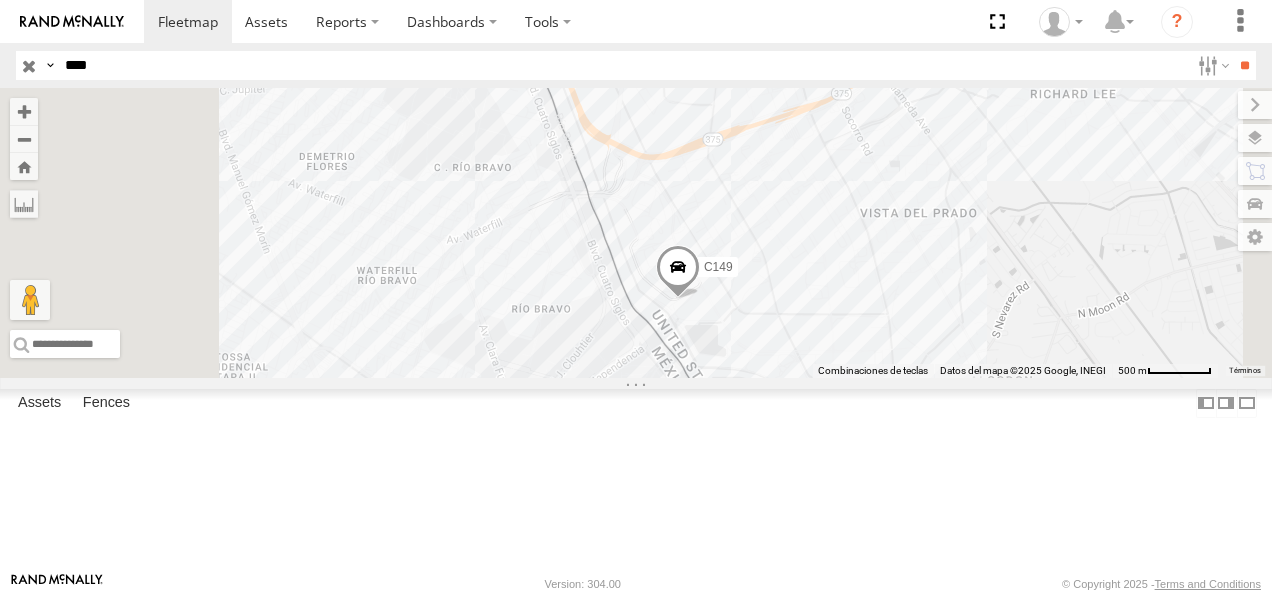 click on "C149" at bounding box center (636, 233) 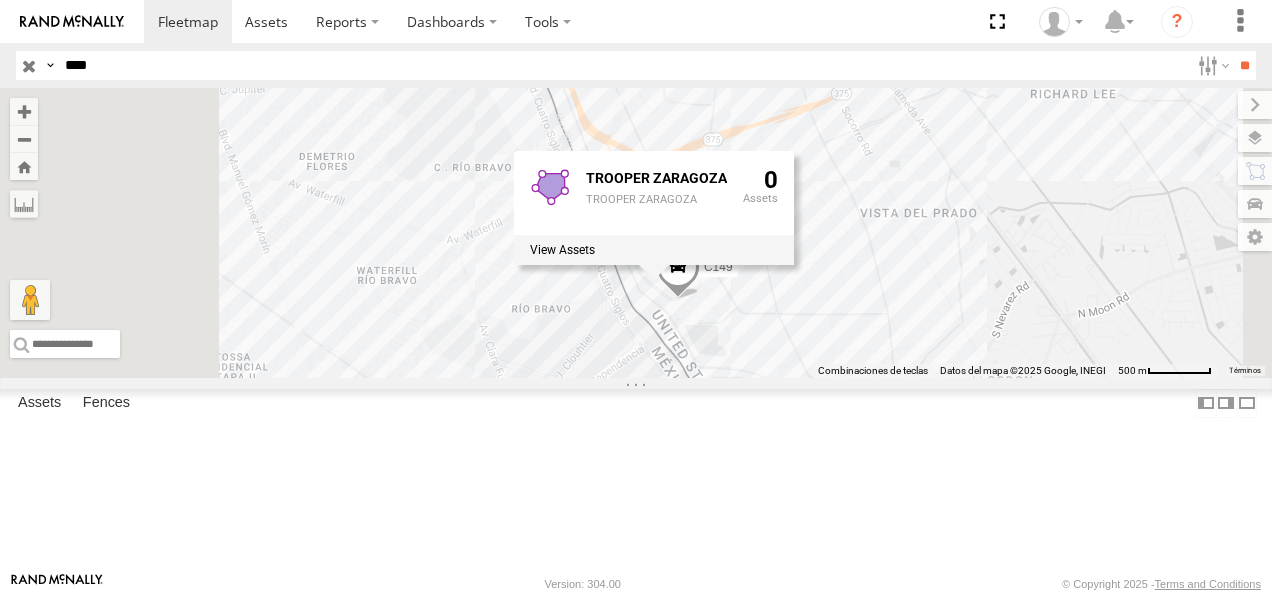 click on "C149 TROOPER ZARAGOZA TROOPER ZARAGOZA 0" at bounding box center [636, 233] 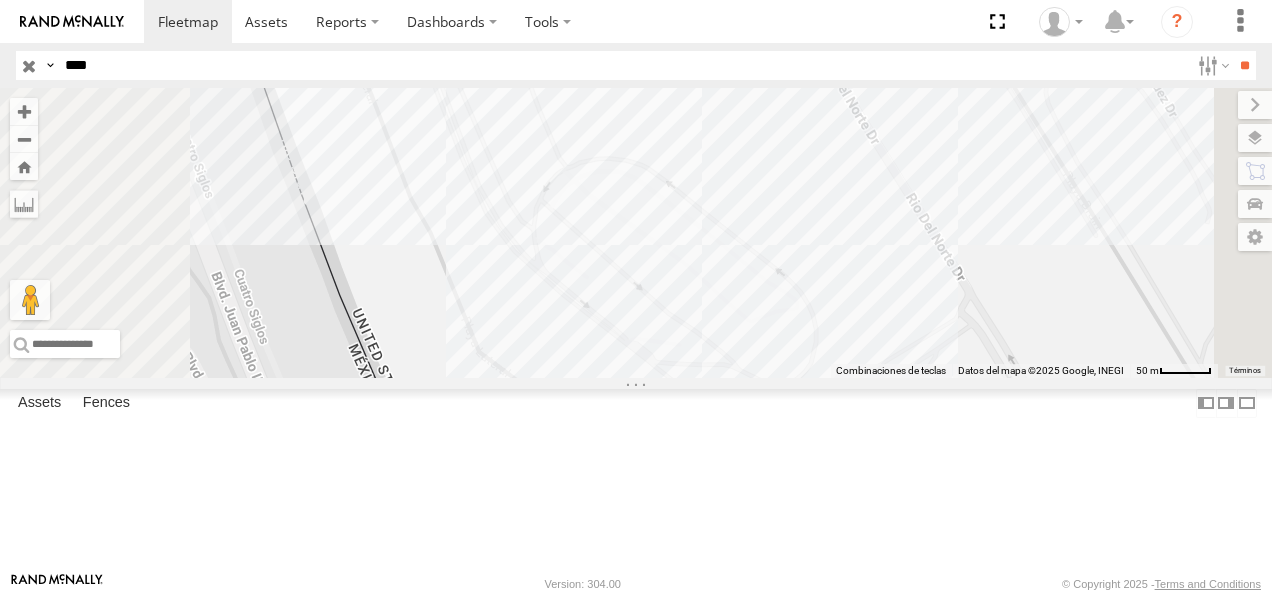 drag, startPoint x: 89, startPoint y: 65, endPoint x: -1, endPoint y: 80, distance: 91.24144 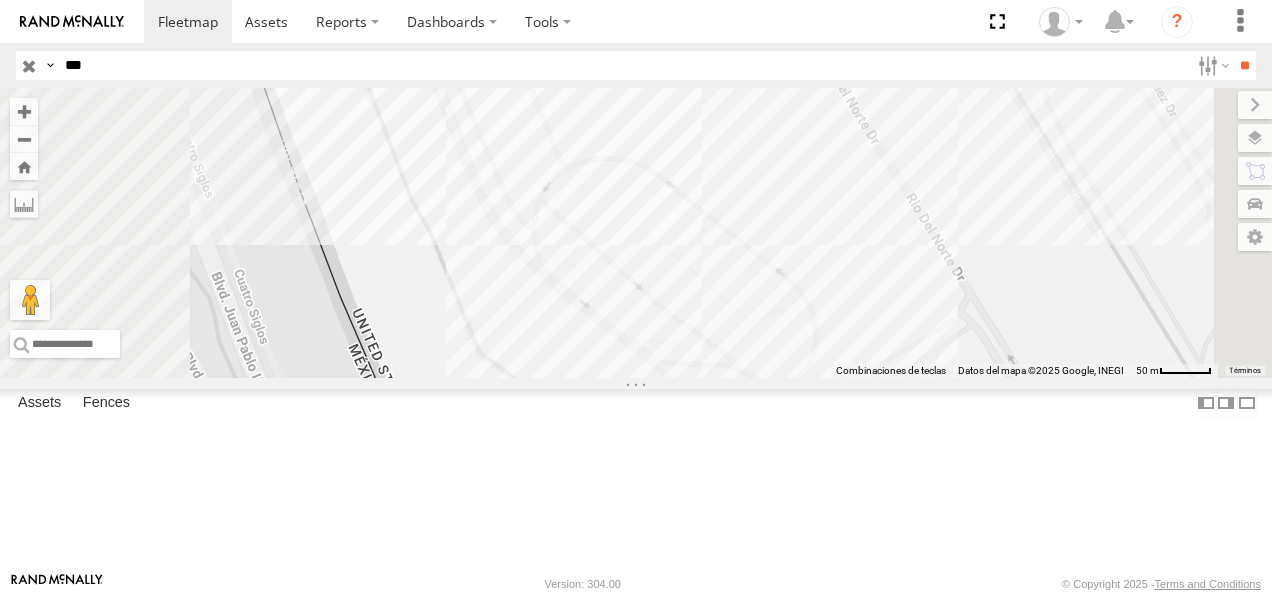 click on "**" at bounding box center (1244, 65) 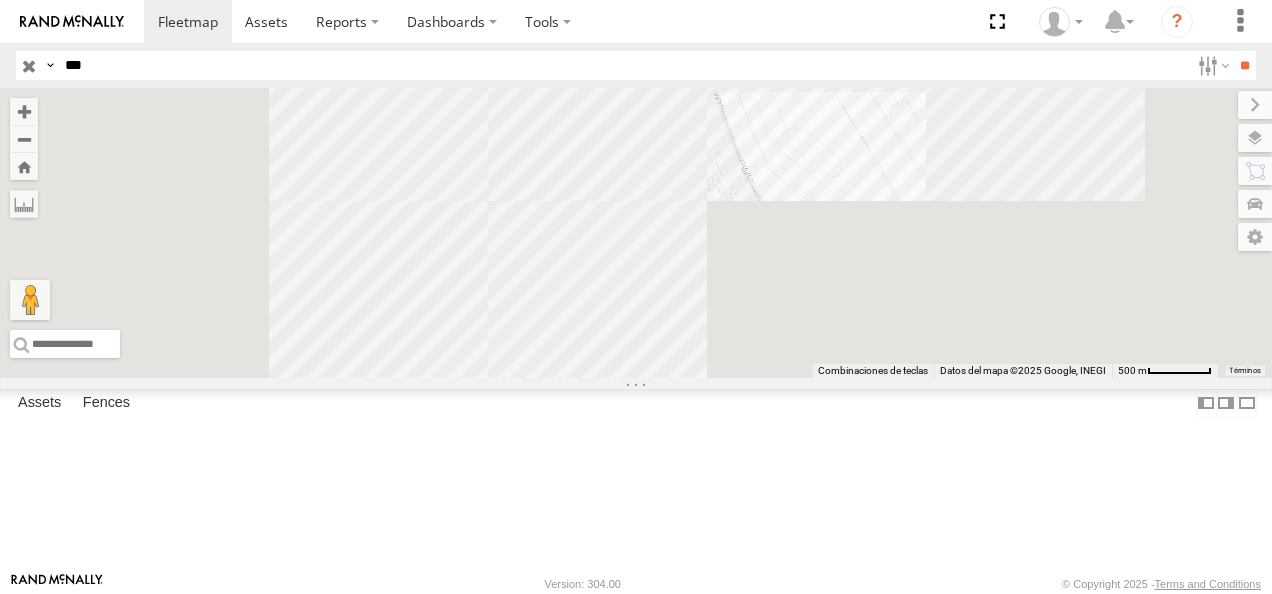 click on "Cruce" at bounding box center (0, 0) 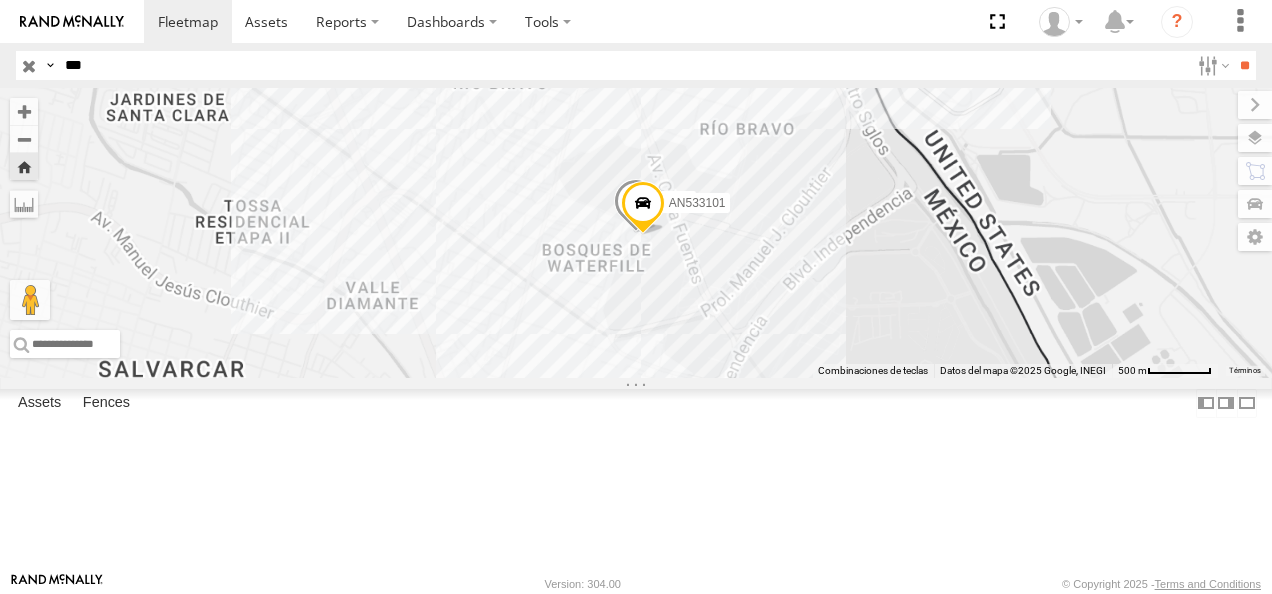 drag, startPoint x: 52, startPoint y: 72, endPoint x: -4, endPoint y: 72, distance: 56 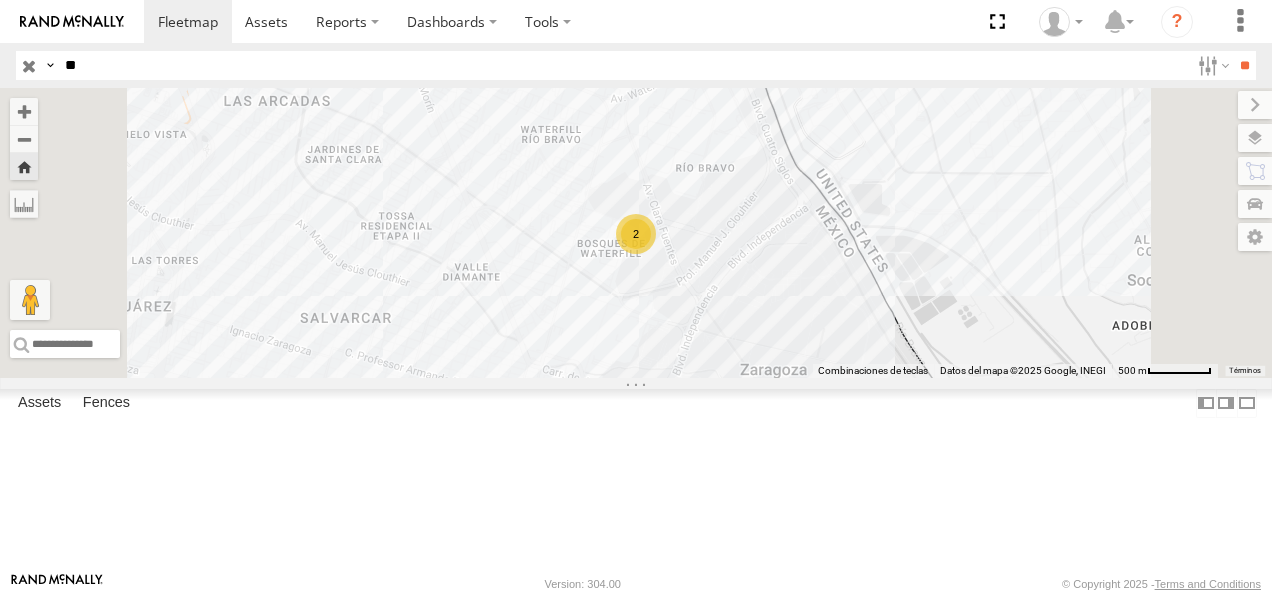 click on "**" at bounding box center (1244, 65) 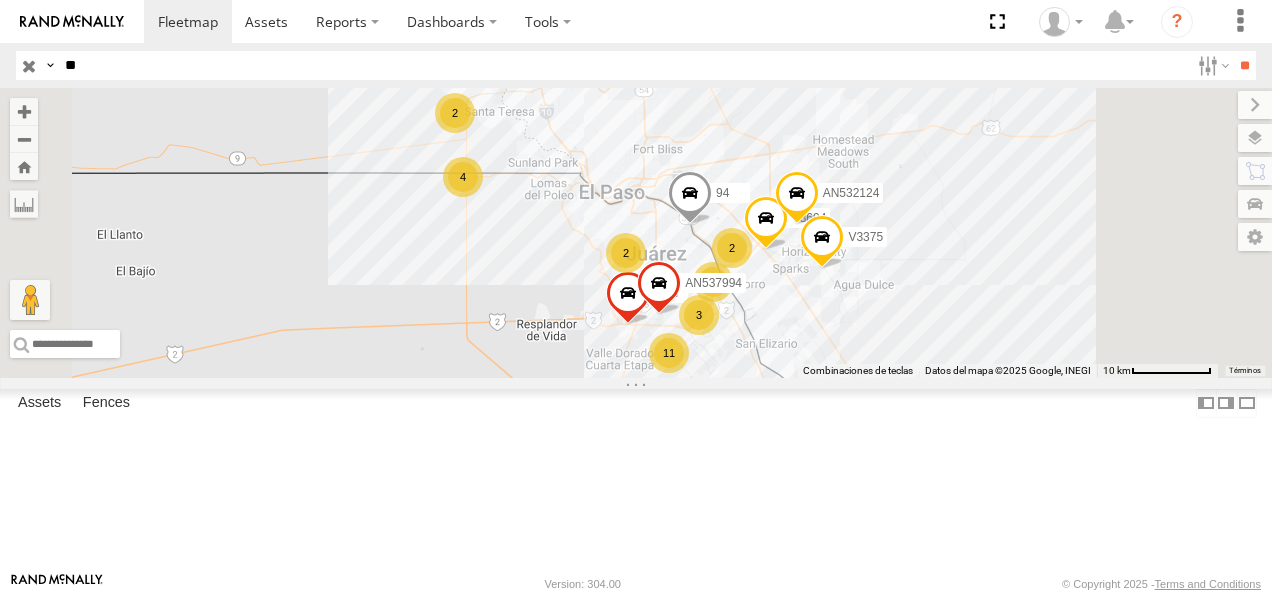click on "FLEX NORTE" at bounding box center (0, 0) 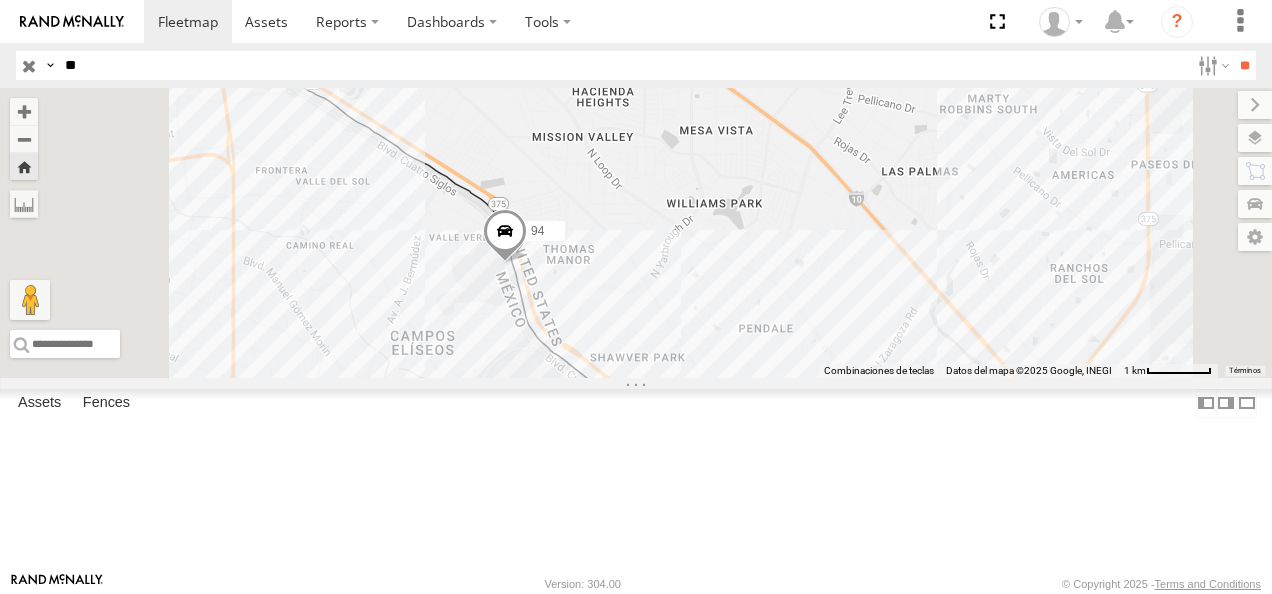 drag, startPoint x: 653, startPoint y: 393, endPoint x: 938, endPoint y: 430, distance: 287.39172 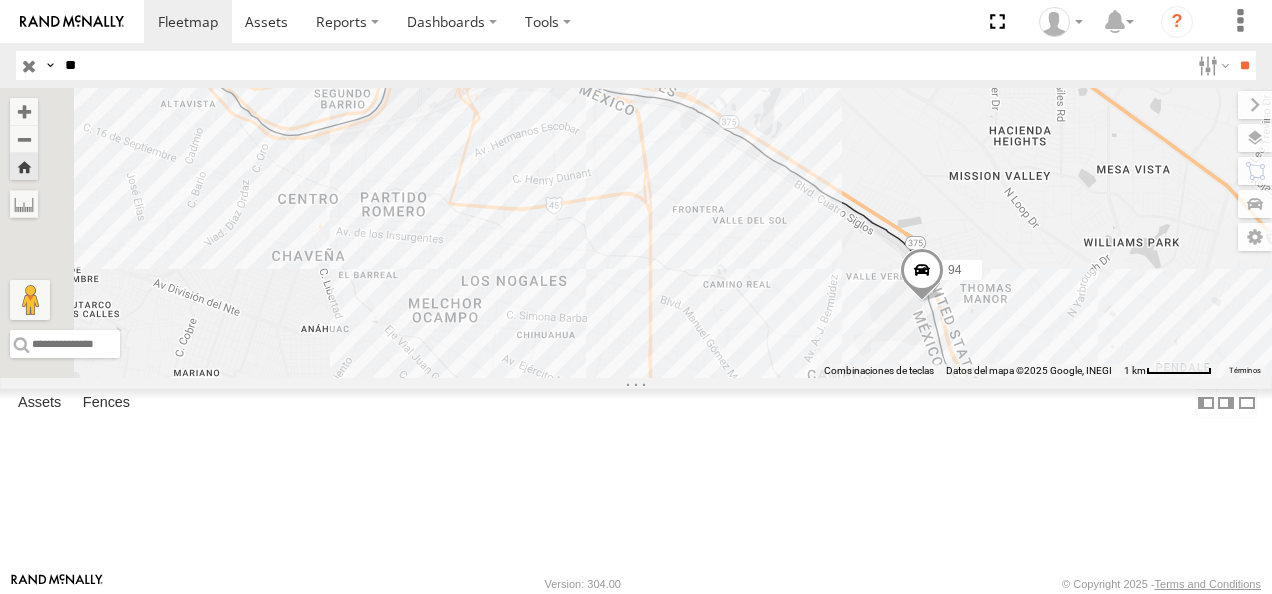 drag, startPoint x: 50, startPoint y: 63, endPoint x: 58, endPoint y: 42, distance: 22.472204 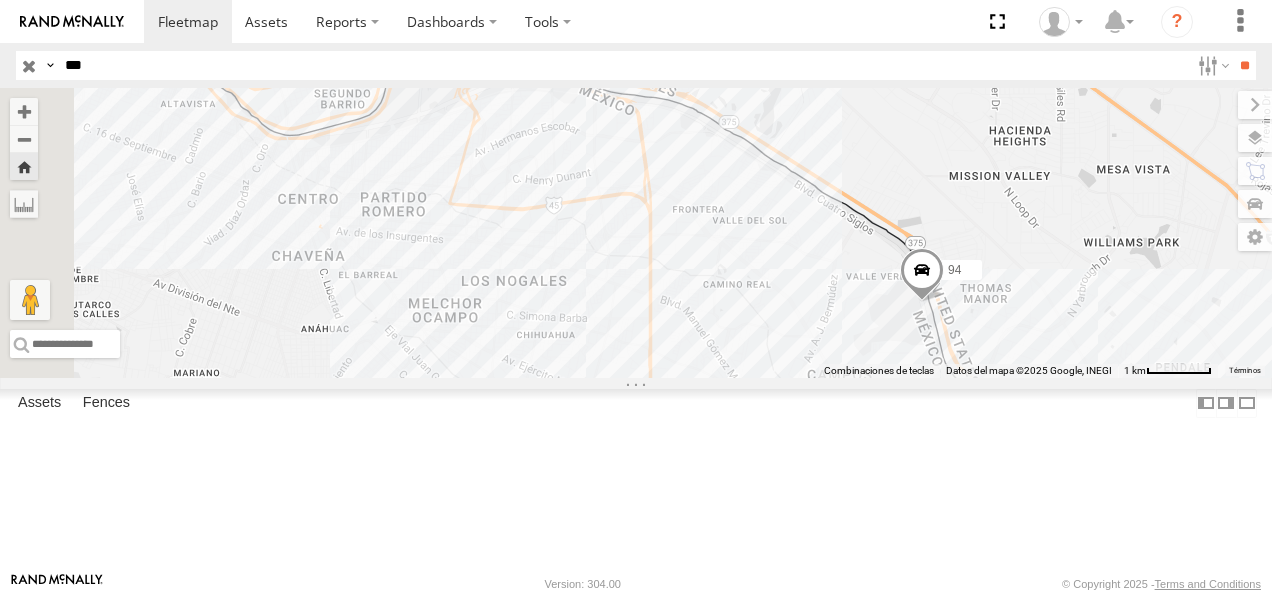 click on "**" at bounding box center [1244, 65] 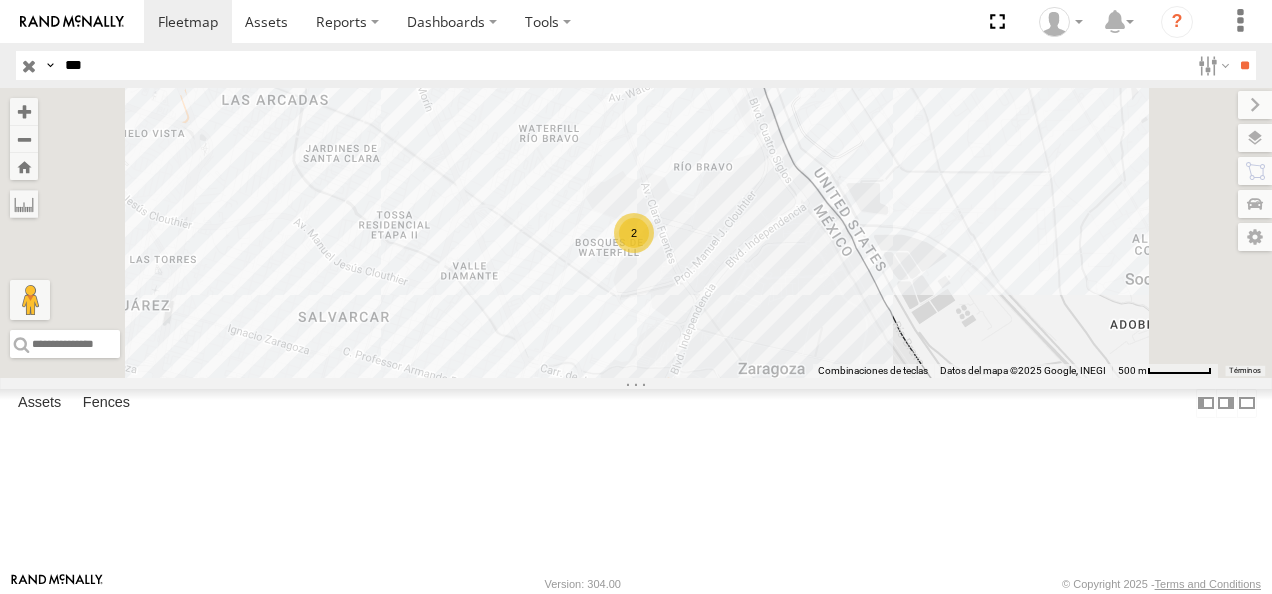 click on "205" at bounding box center [0, 0] 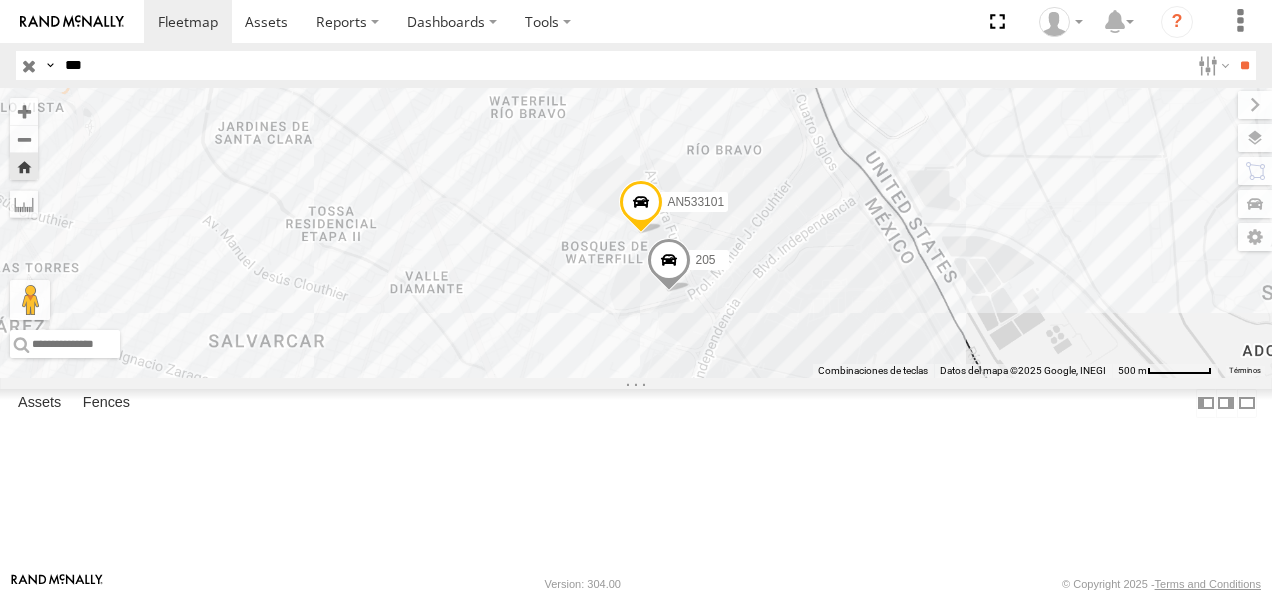 click on "205" at bounding box center (0, 0) 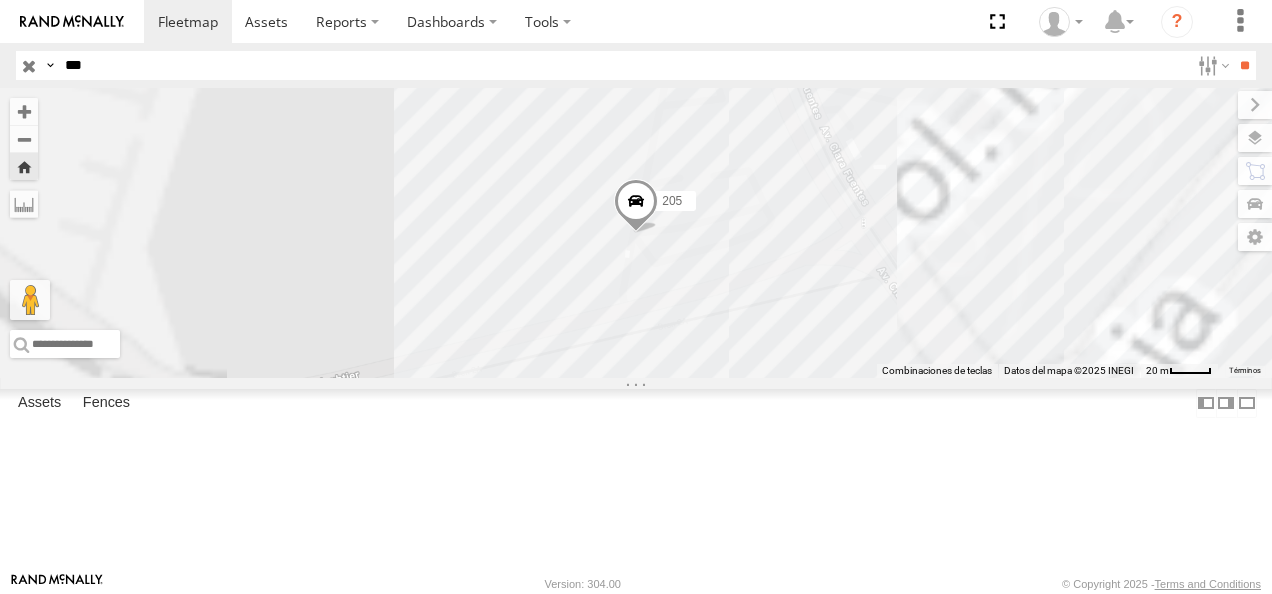 drag, startPoint x: 102, startPoint y: 68, endPoint x: -4, endPoint y: 66, distance: 106.01887 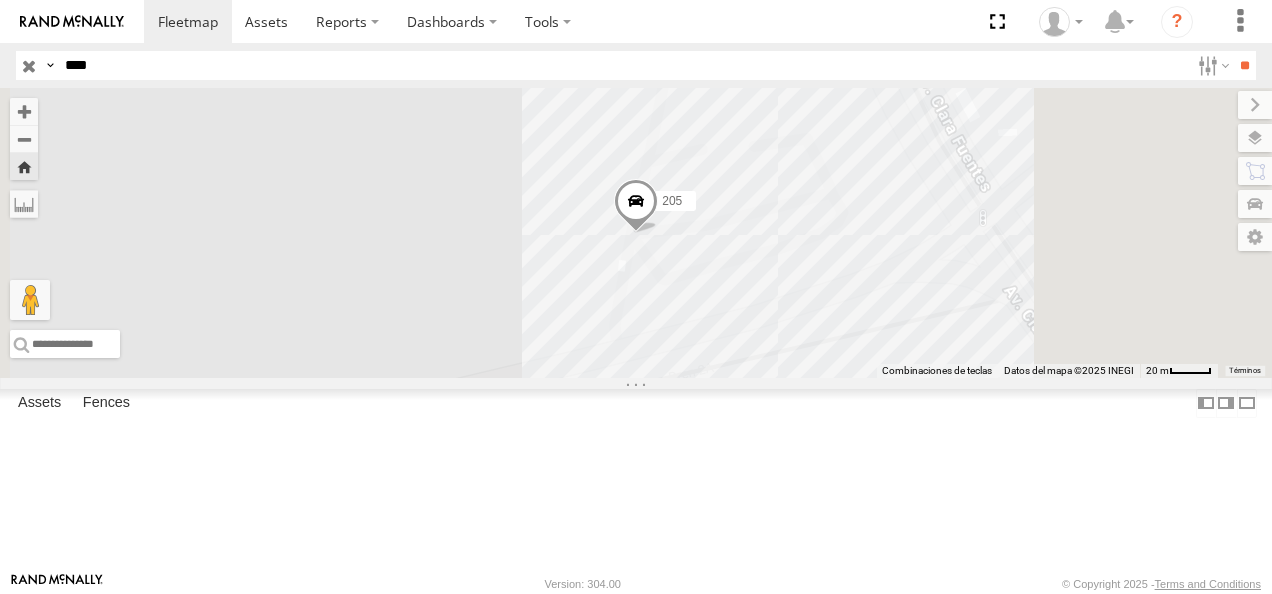 click on "**" at bounding box center [1244, 65] 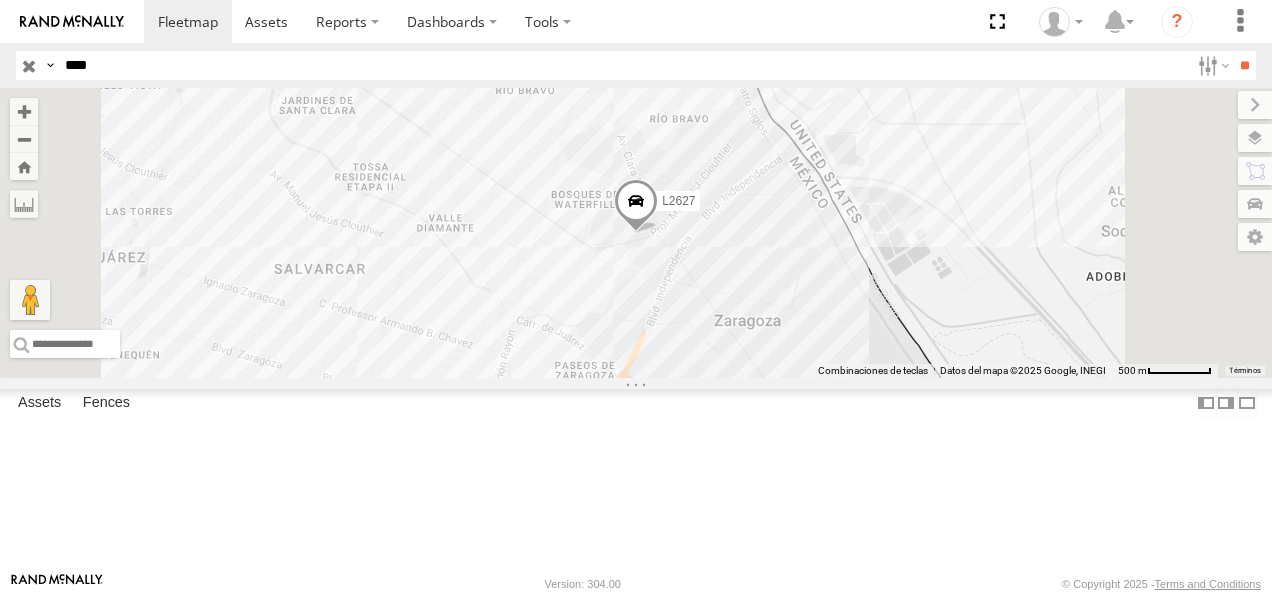 click on "L2627" at bounding box center [0, 0] 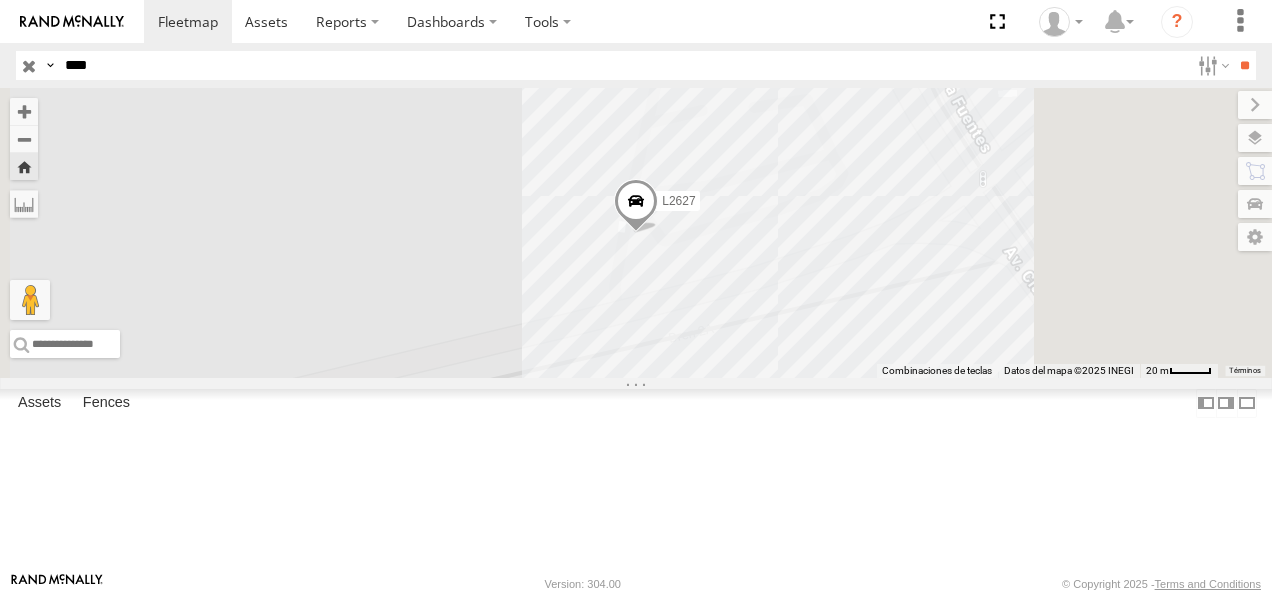 drag, startPoint x: 108, startPoint y: 70, endPoint x: 0, endPoint y: 66, distance: 108.07405 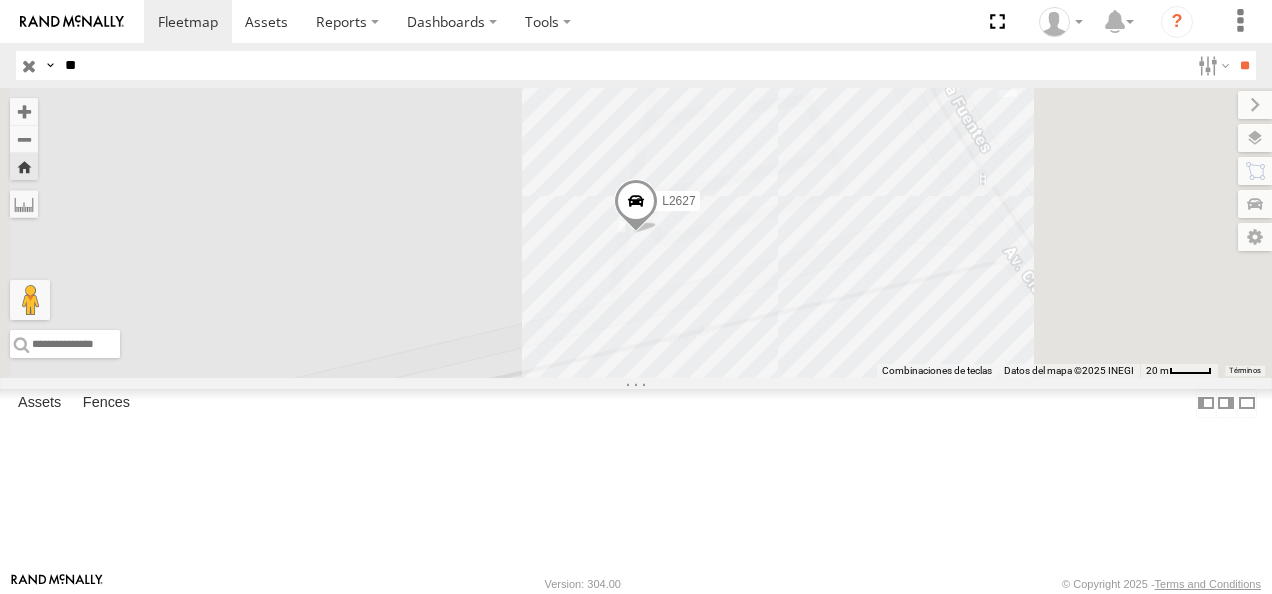 click on "**" at bounding box center [1244, 65] 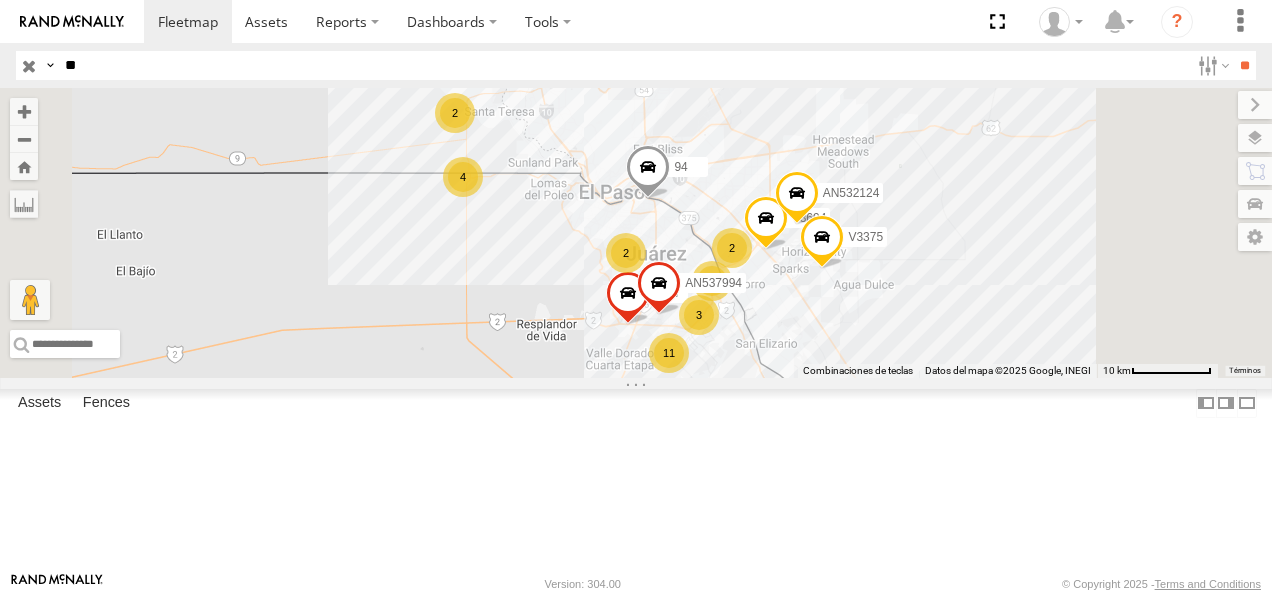 click on "94
FLEX NORTE" at bounding box center (0, 0) 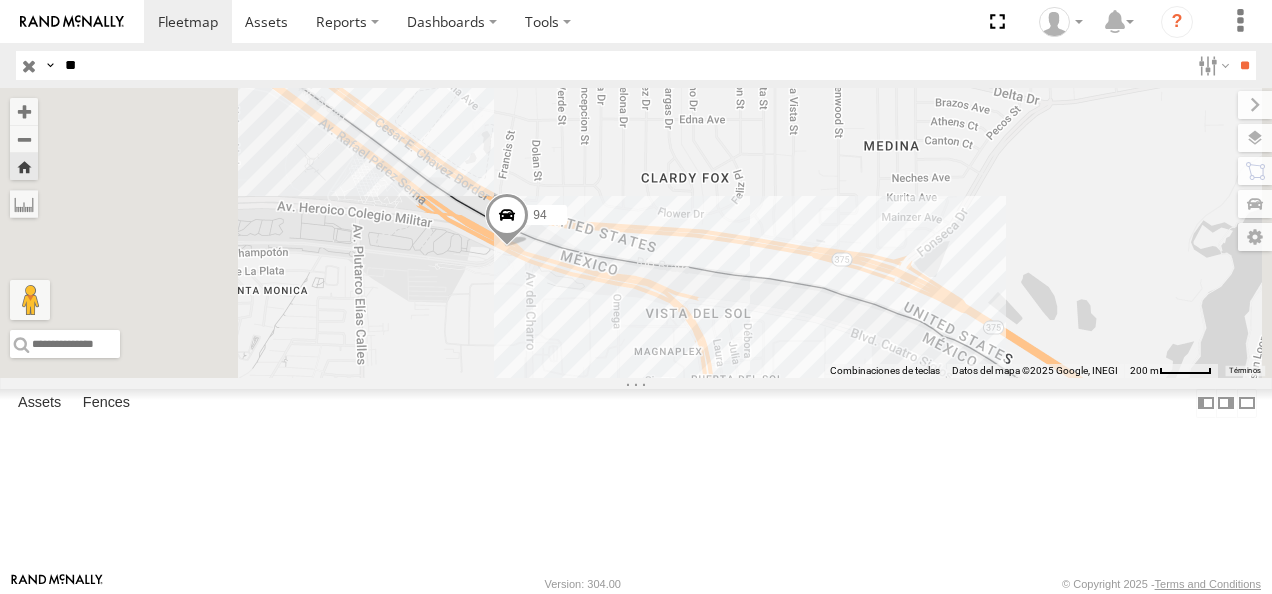 click at bounding box center [507, 220] 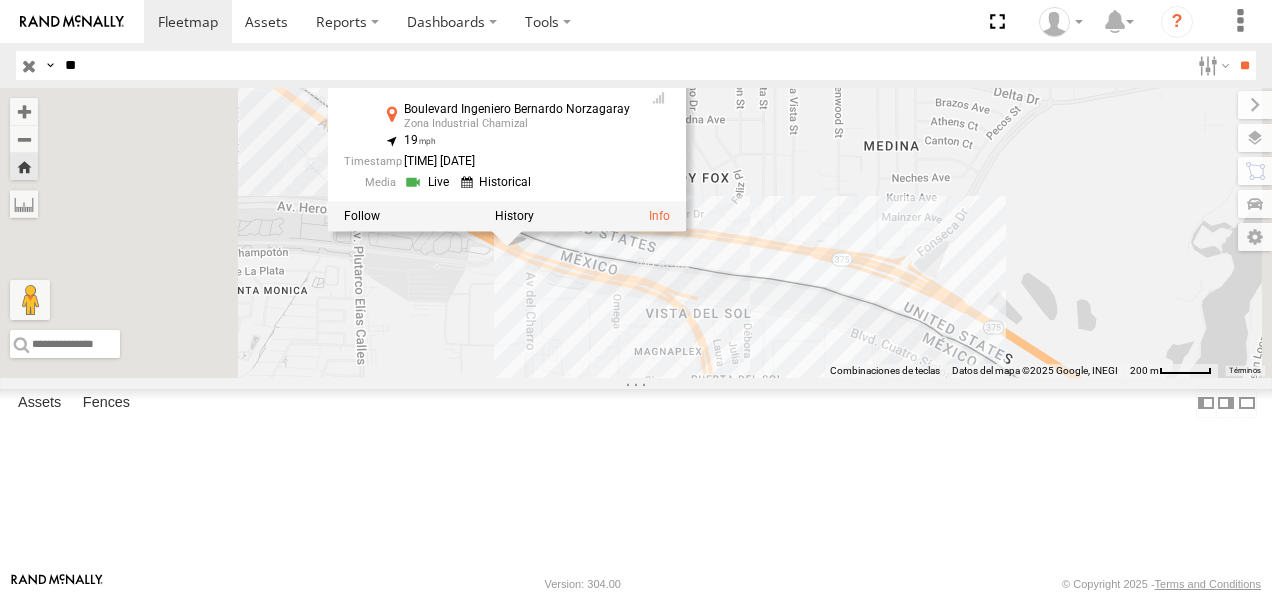 drag, startPoint x: 782, startPoint y: 476, endPoint x: 737, endPoint y: 458, distance: 48.466484 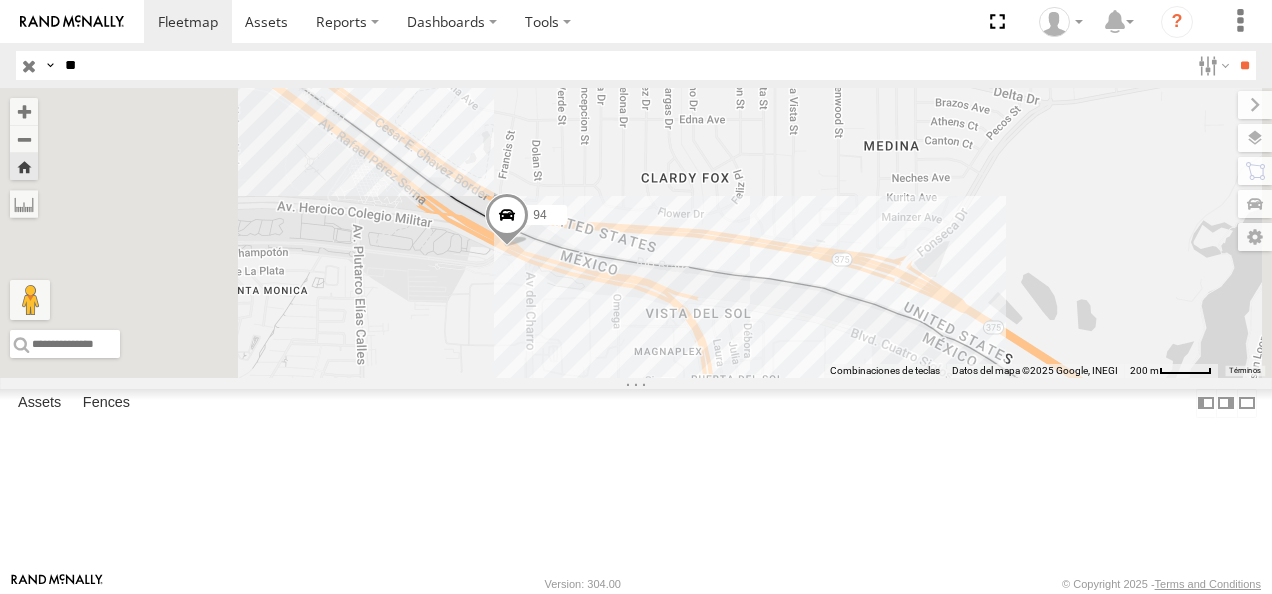 click on "FLEX NORTE" at bounding box center (0, 0) 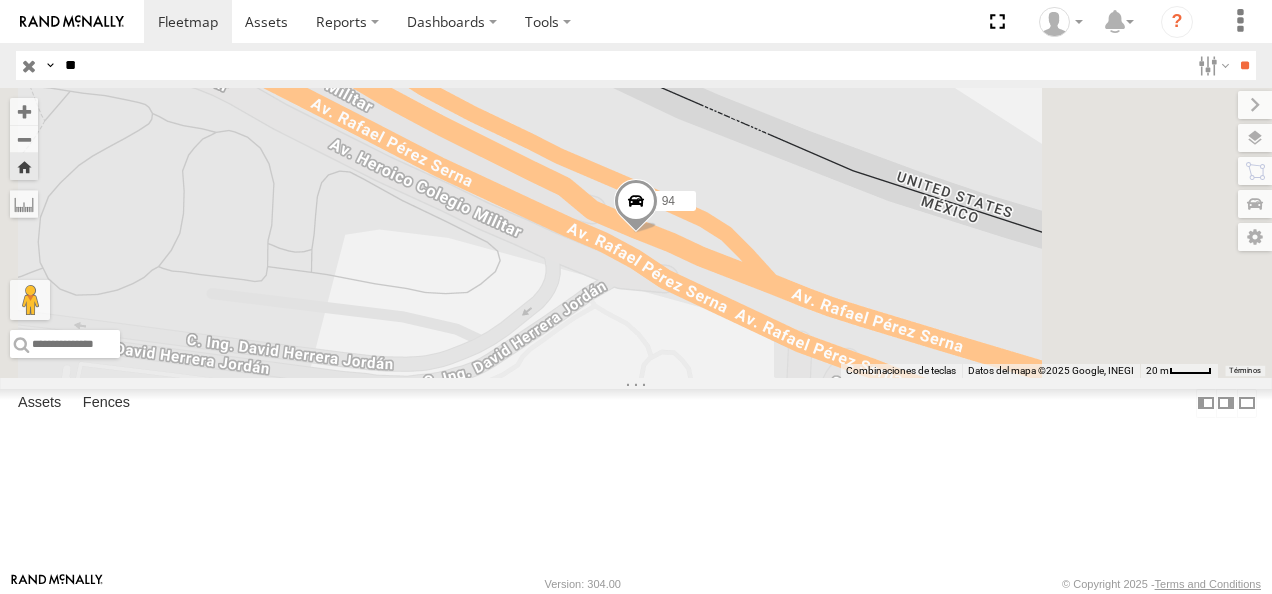 click at bounding box center (636, 206) 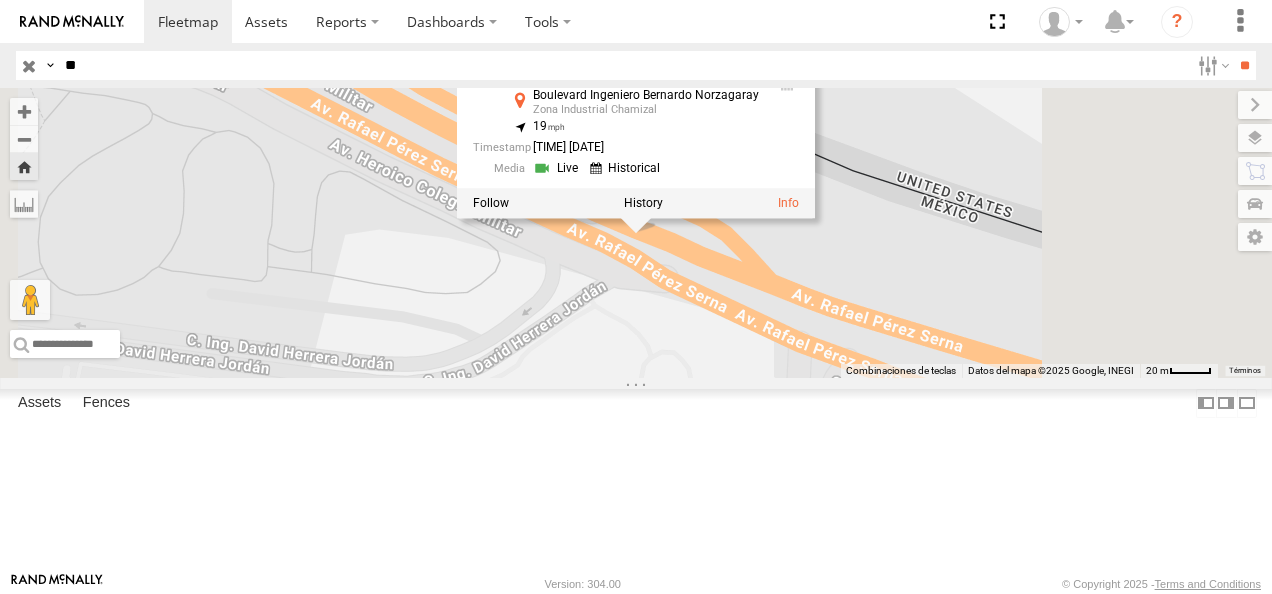 click at bounding box center [558, 169] 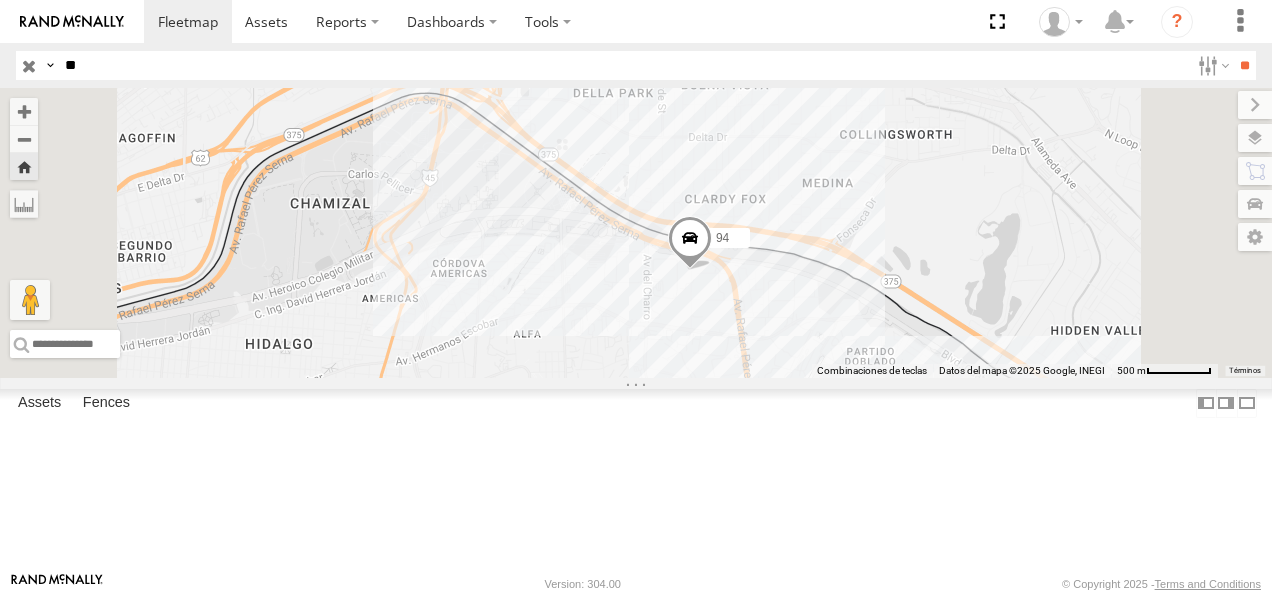 drag, startPoint x: 102, startPoint y: 62, endPoint x: 22, endPoint y: 60, distance: 80.024994 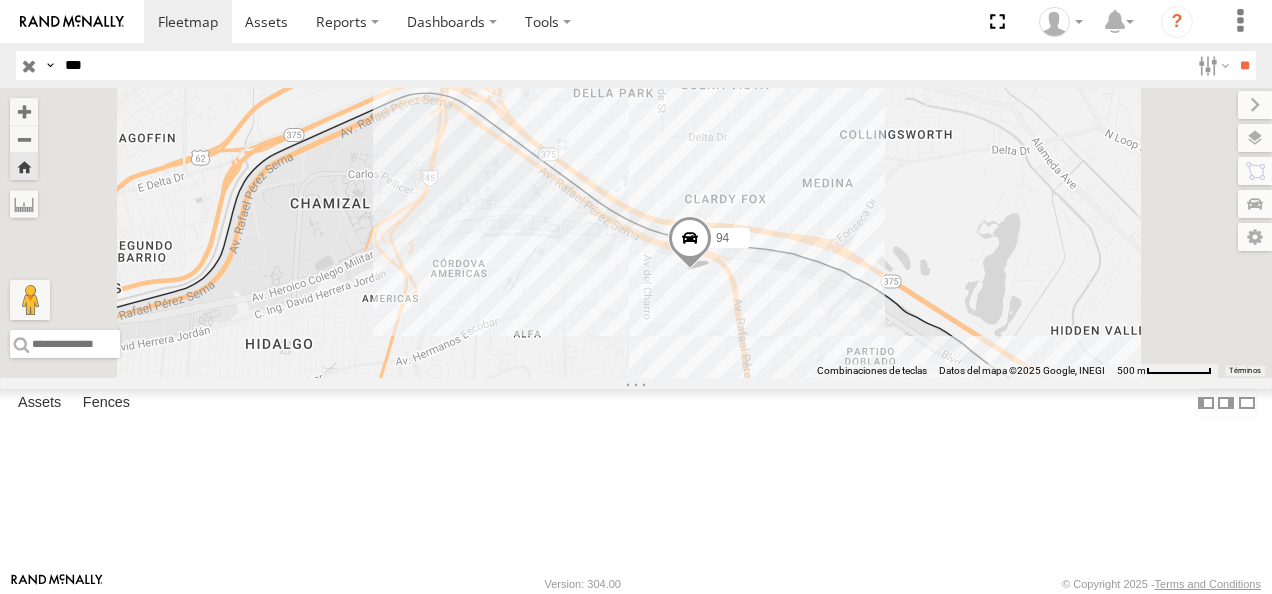 click on "**" at bounding box center (1244, 65) 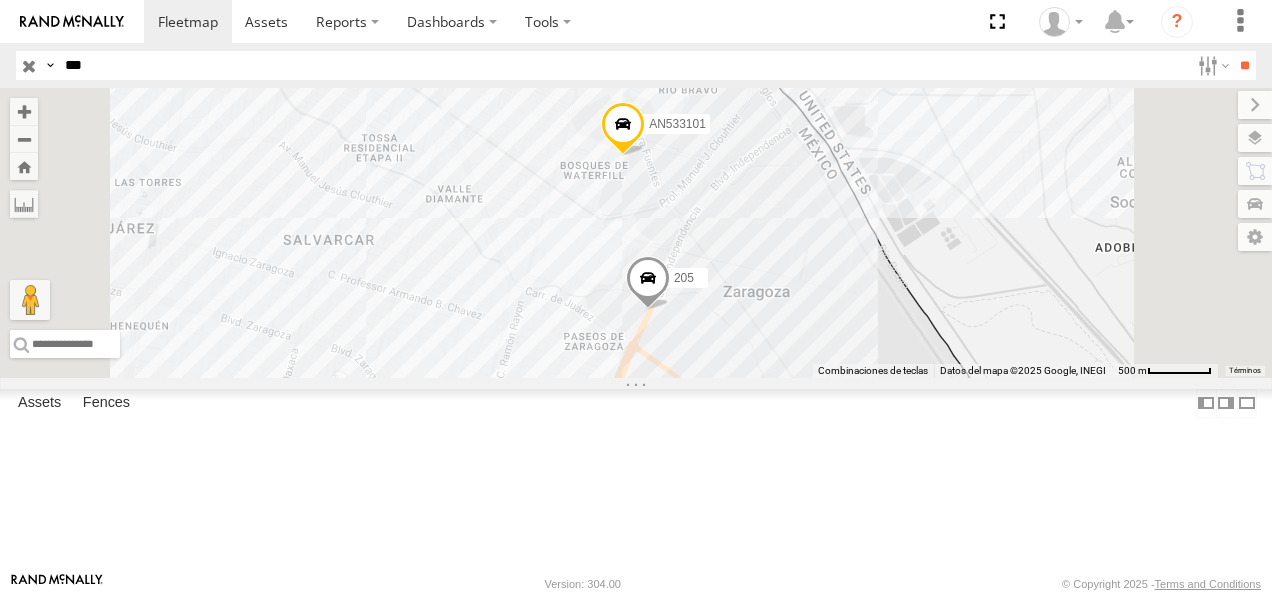 click on "205" at bounding box center (0, 0) 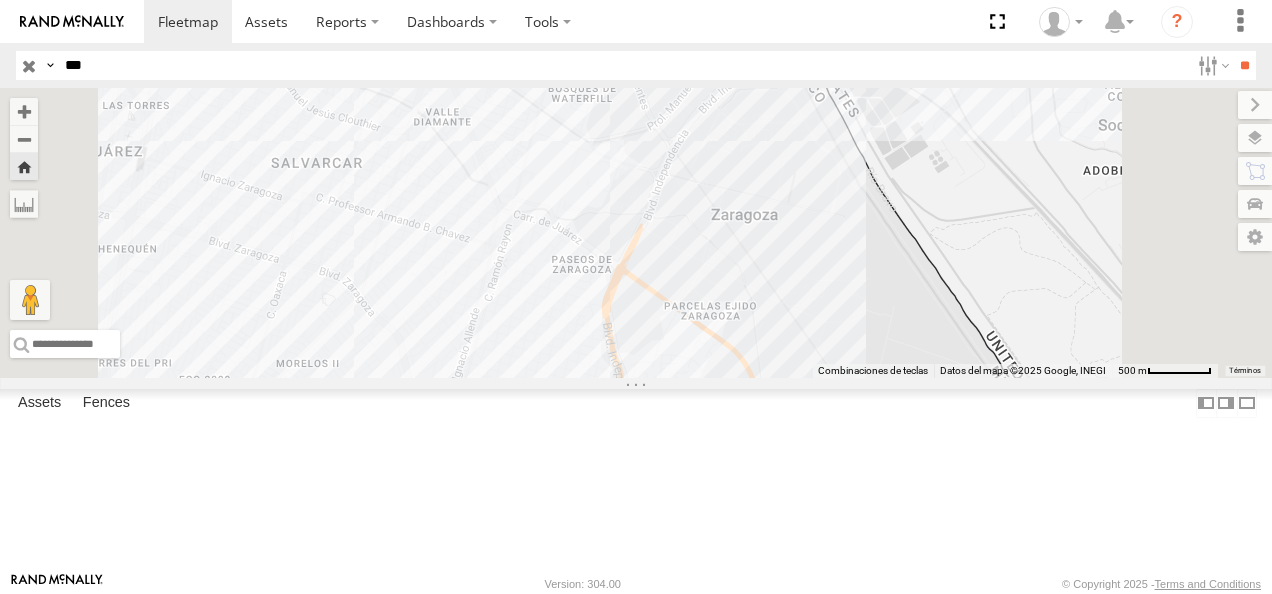 click on "Cruce" at bounding box center (0, 0) 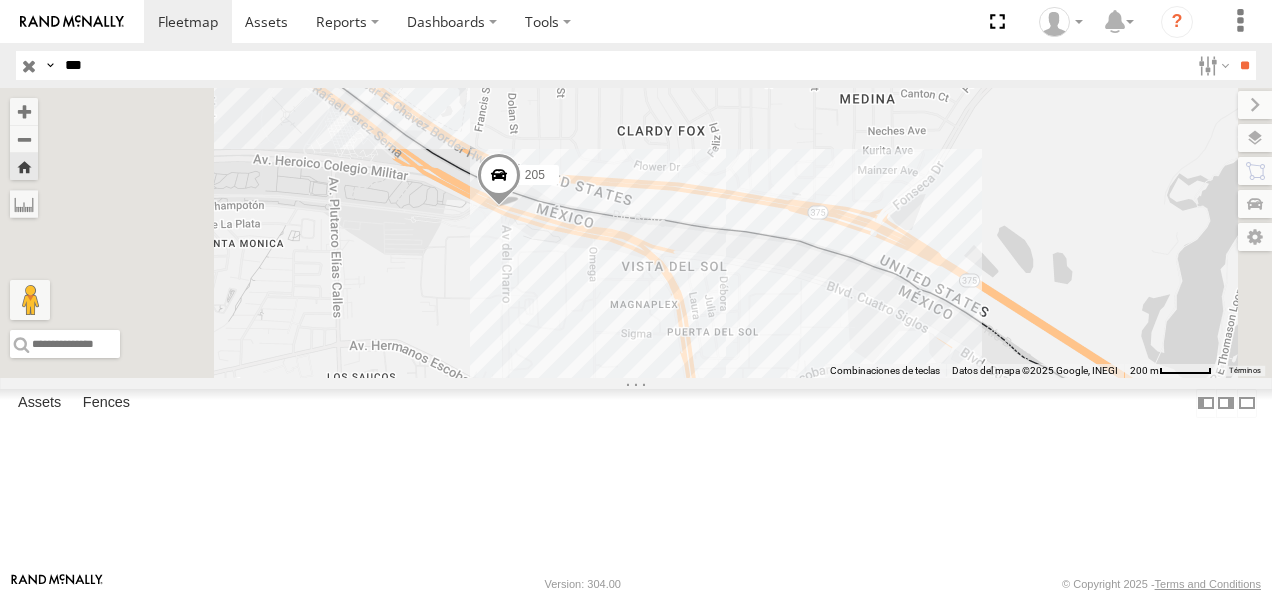 click at bounding box center [499, 180] 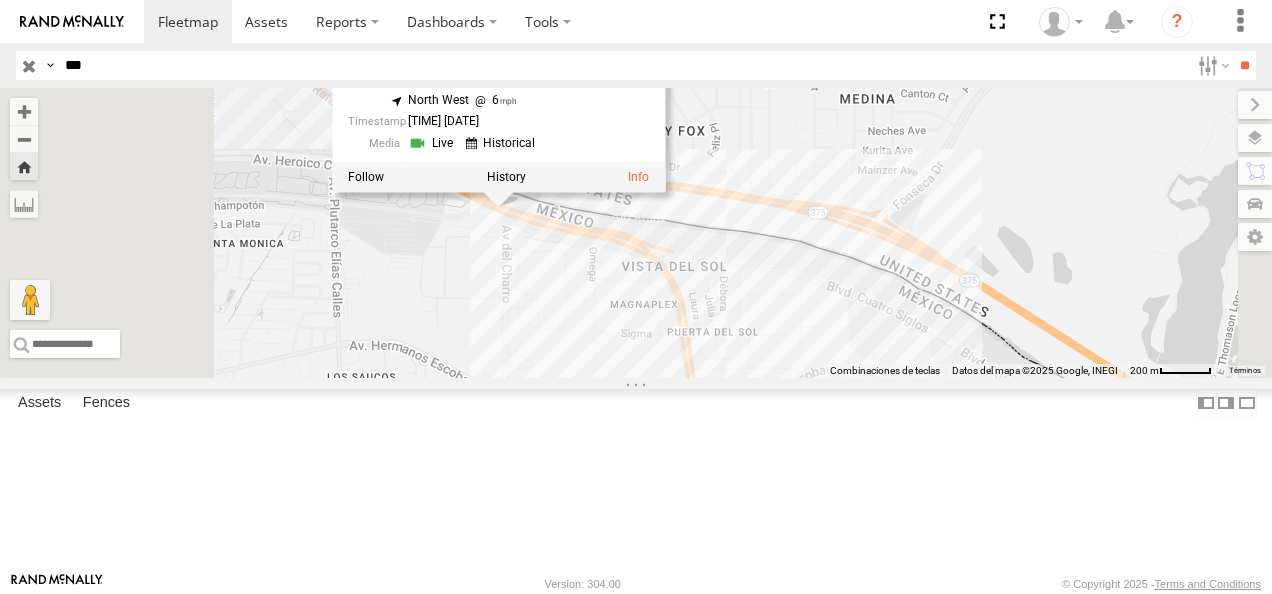 click on "Cruce Avenida Ingeniero Rafael Pérez Serna Zona Industrial Chamizal [LATITUDE] ,  [LONGITUDE] North West 6 [TIME] [DATE]" at bounding box center (636, 233) 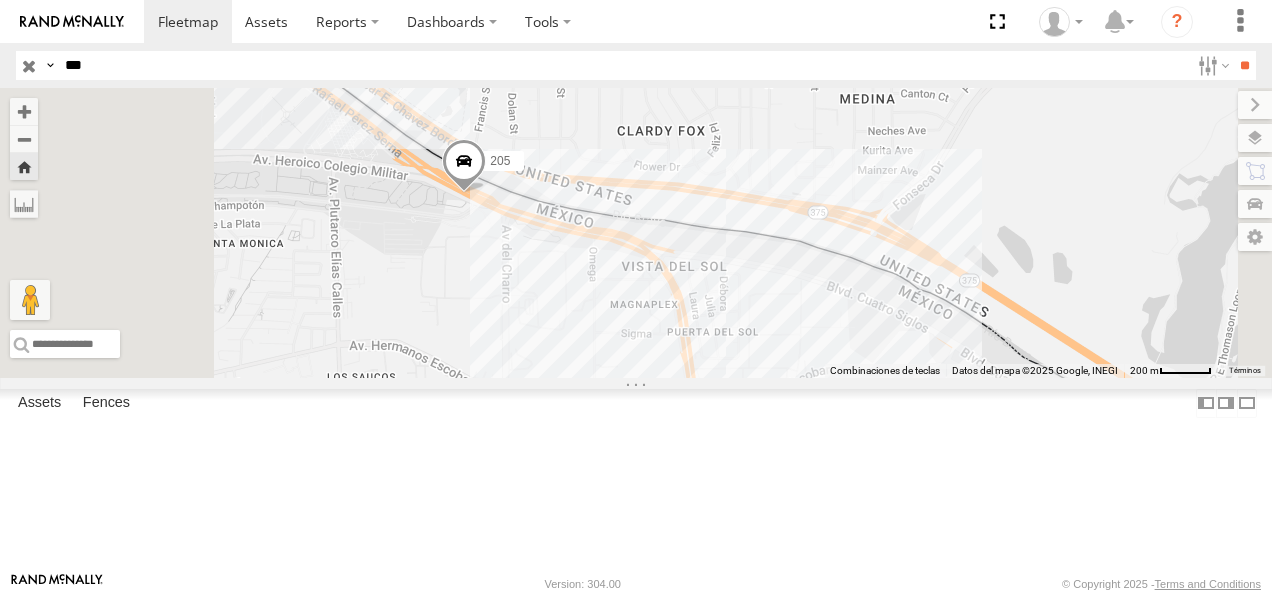 drag, startPoint x: 97, startPoint y: 68, endPoint x: 4, endPoint y: 68, distance: 93 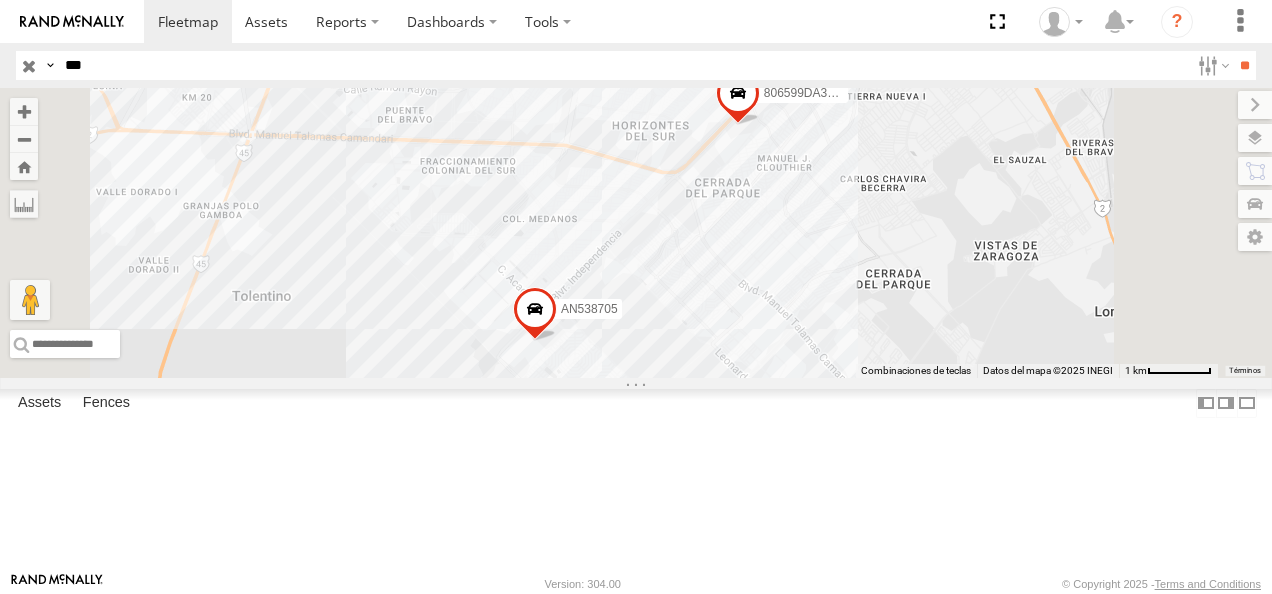 drag, startPoint x: 110, startPoint y: 68, endPoint x: 11, endPoint y: 69, distance: 99.00505 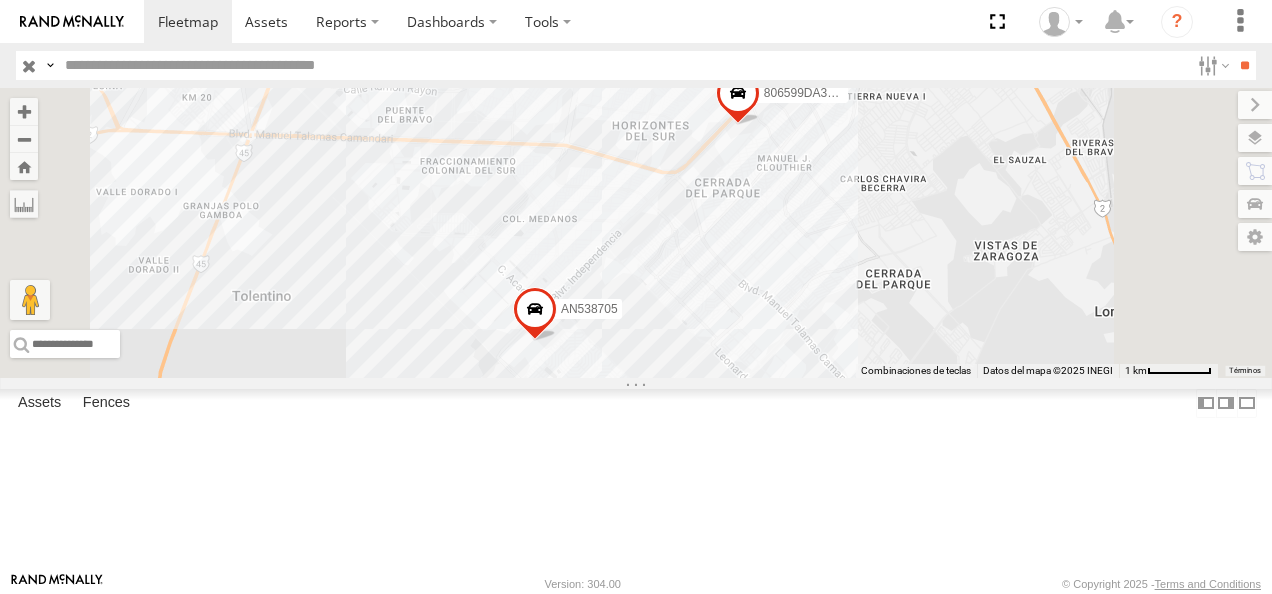 click at bounding box center (623, 65) 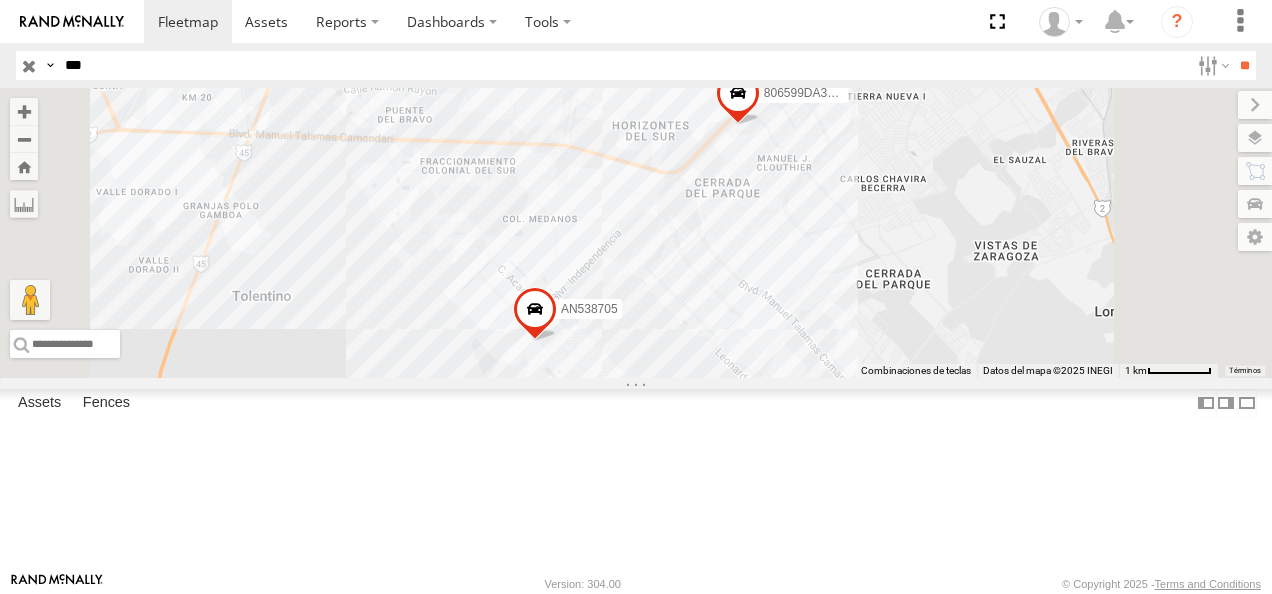 click on "**" at bounding box center [1244, 65] 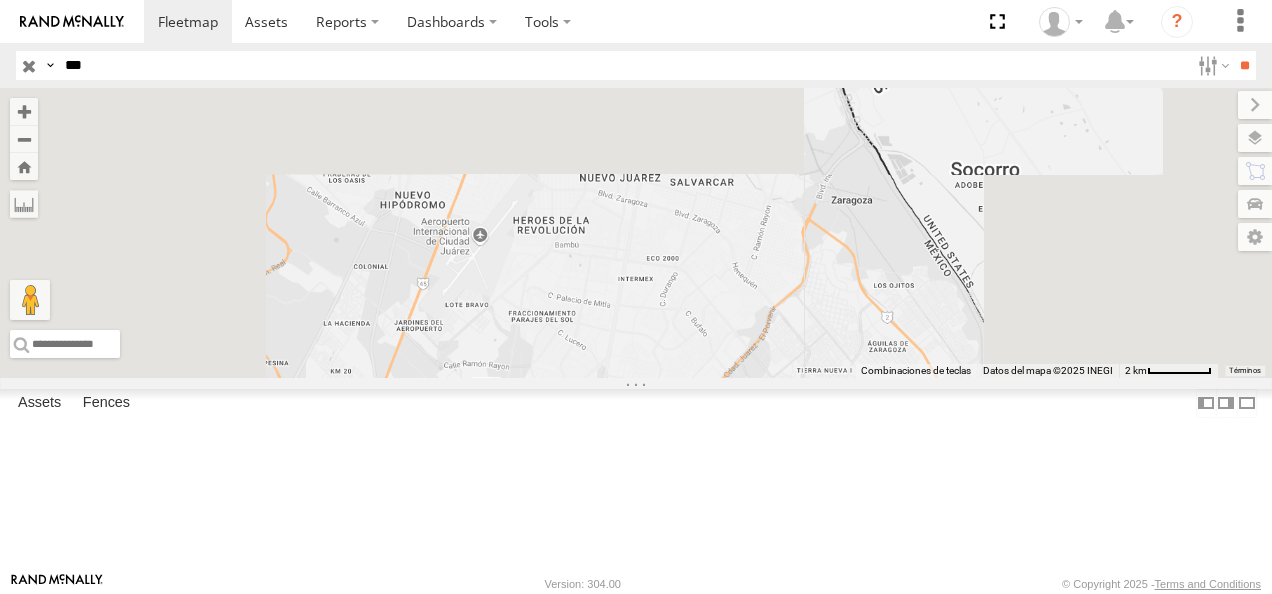 click on "Cruce" at bounding box center (0, 0) 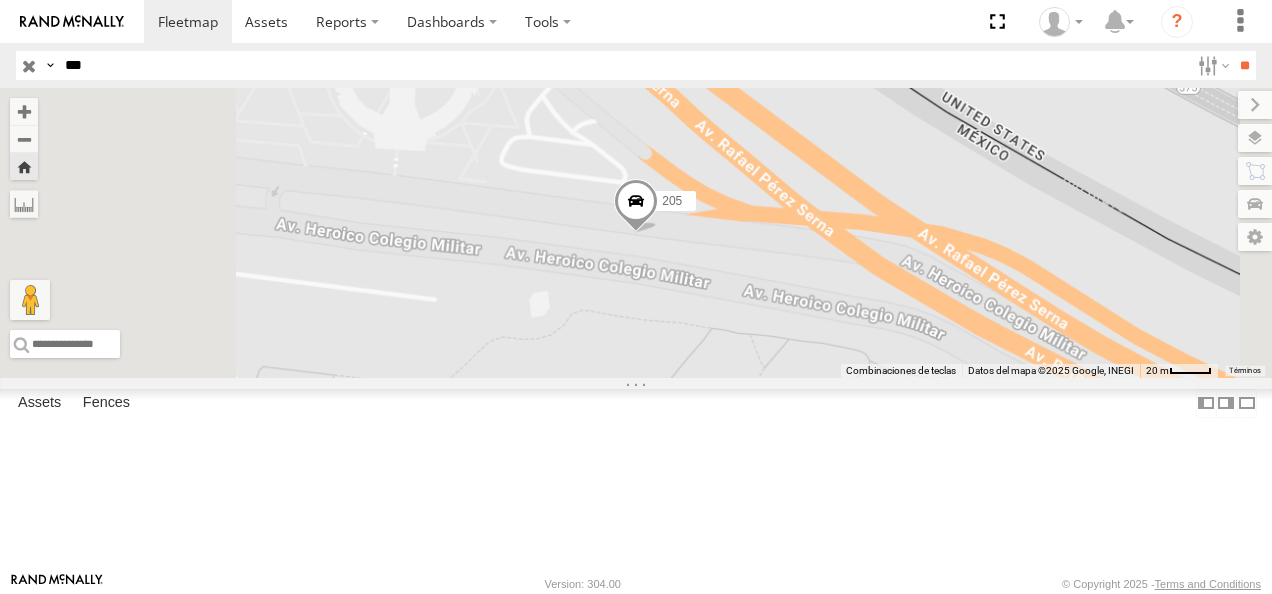 click at bounding box center (636, 206) 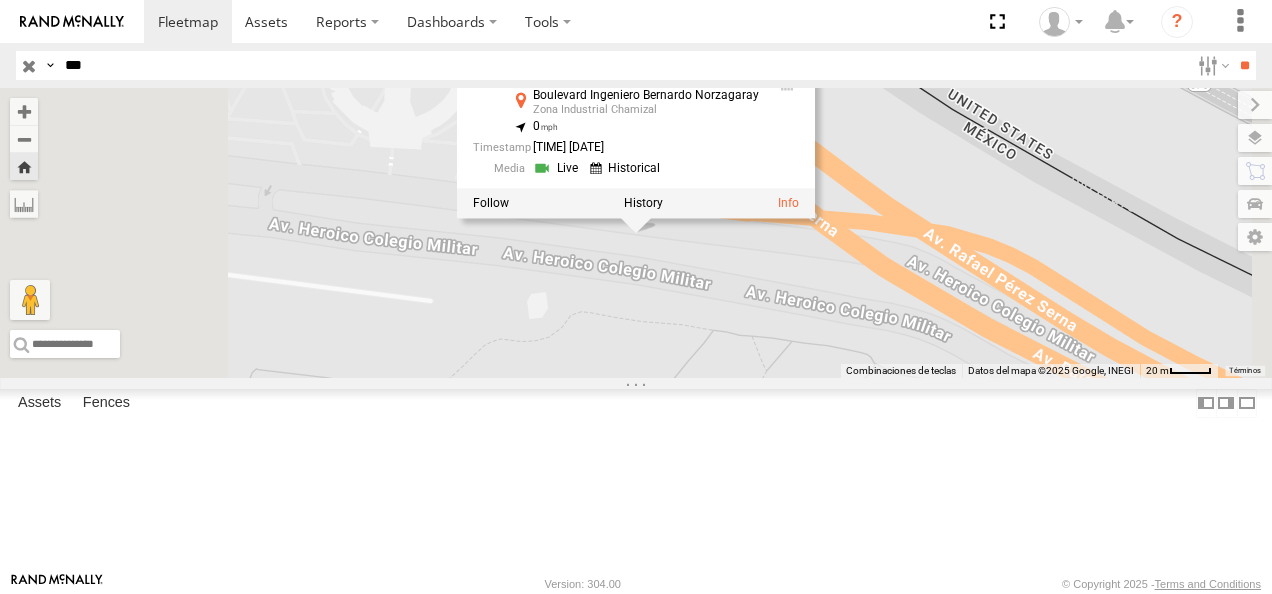 click on "Cruce Boulevard Ingeniero Bernardo Norzagaray Zona Industrial Chamizal [LATITUDE] ,  [LONGITUDE] 0 [TIME] [DATE]" at bounding box center [636, 233] 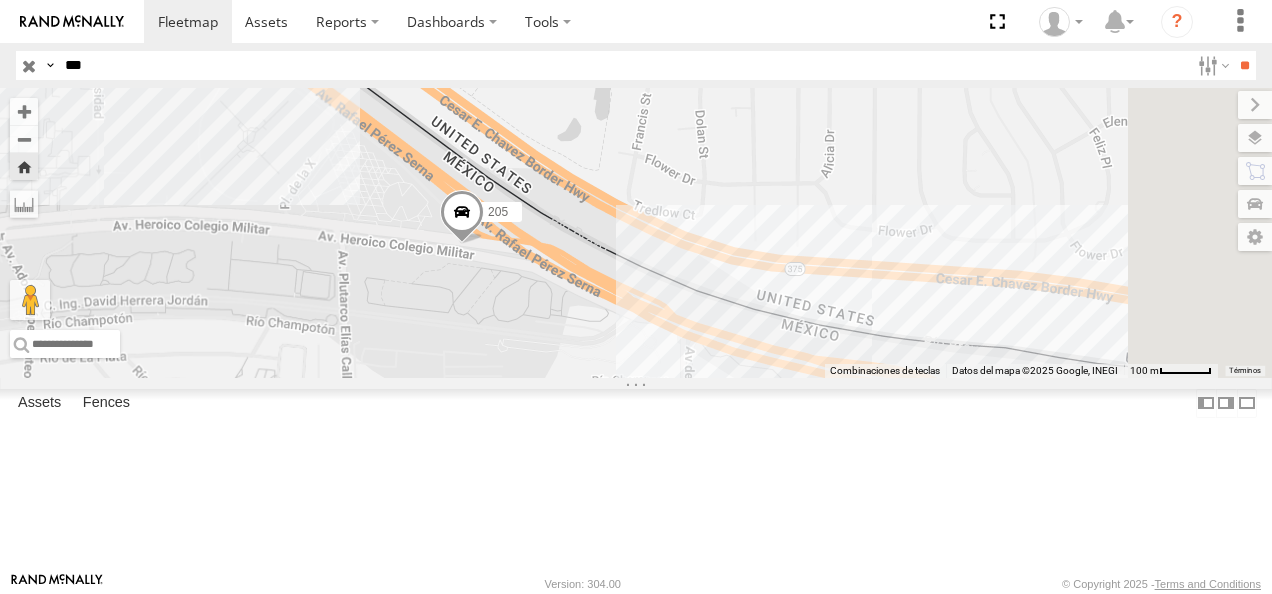 drag, startPoint x: 1003, startPoint y: 392, endPoint x: 696, endPoint y: 368, distance: 307.93668 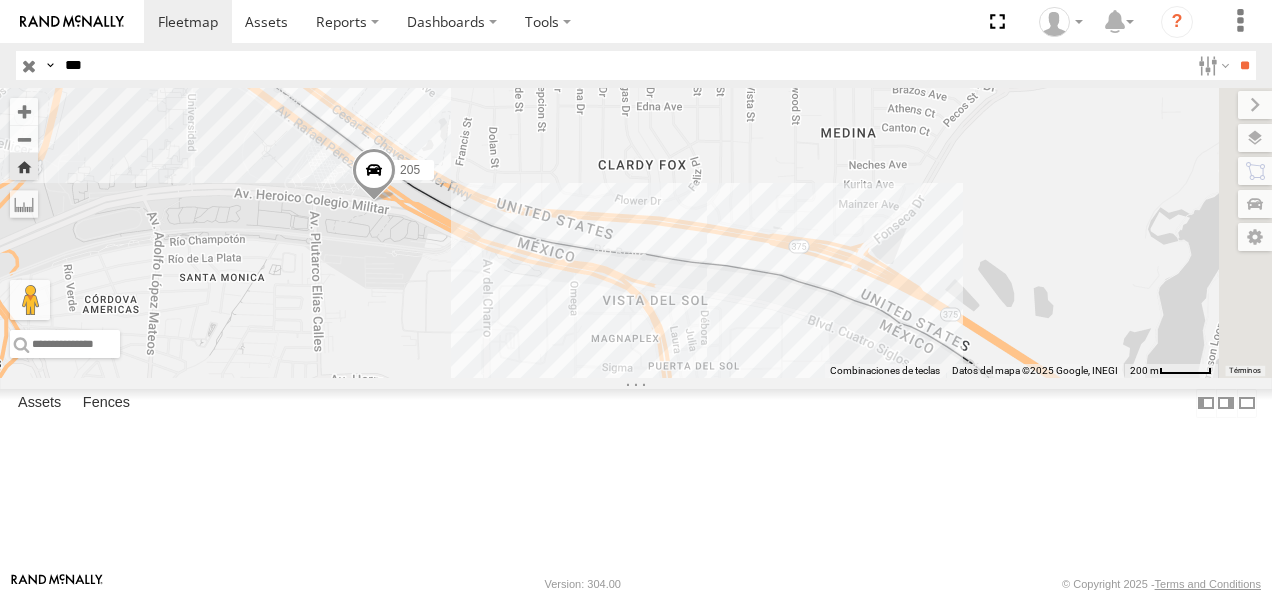 drag, startPoint x: 762, startPoint y: 402, endPoint x: 690, endPoint y: 341, distance: 94.36631 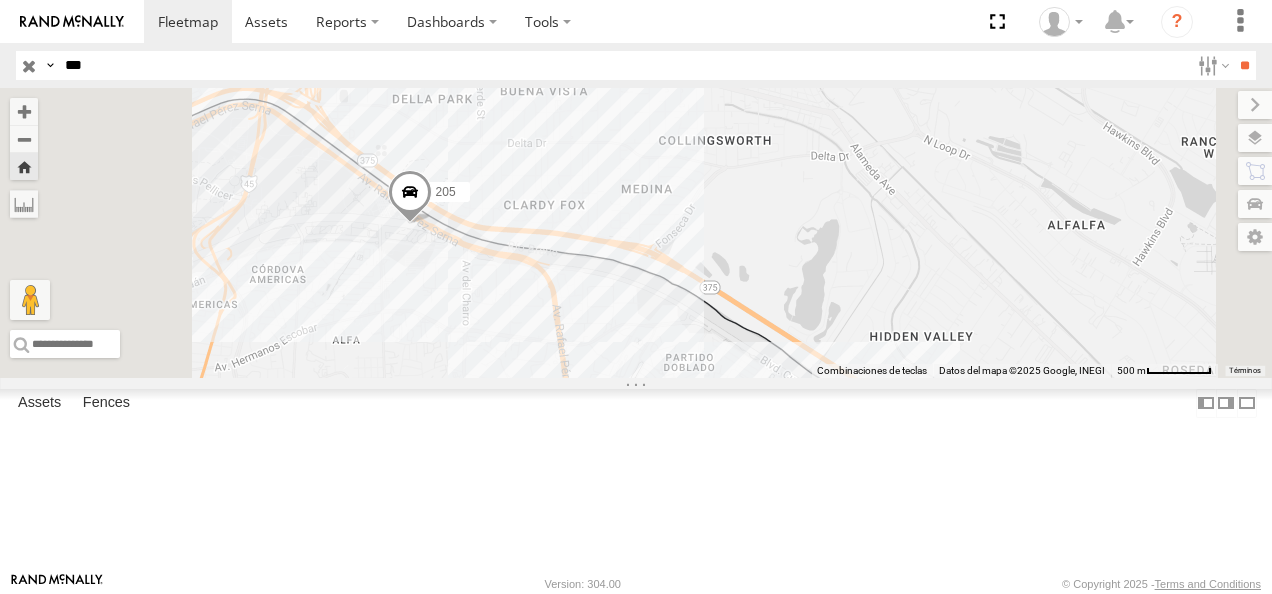 click 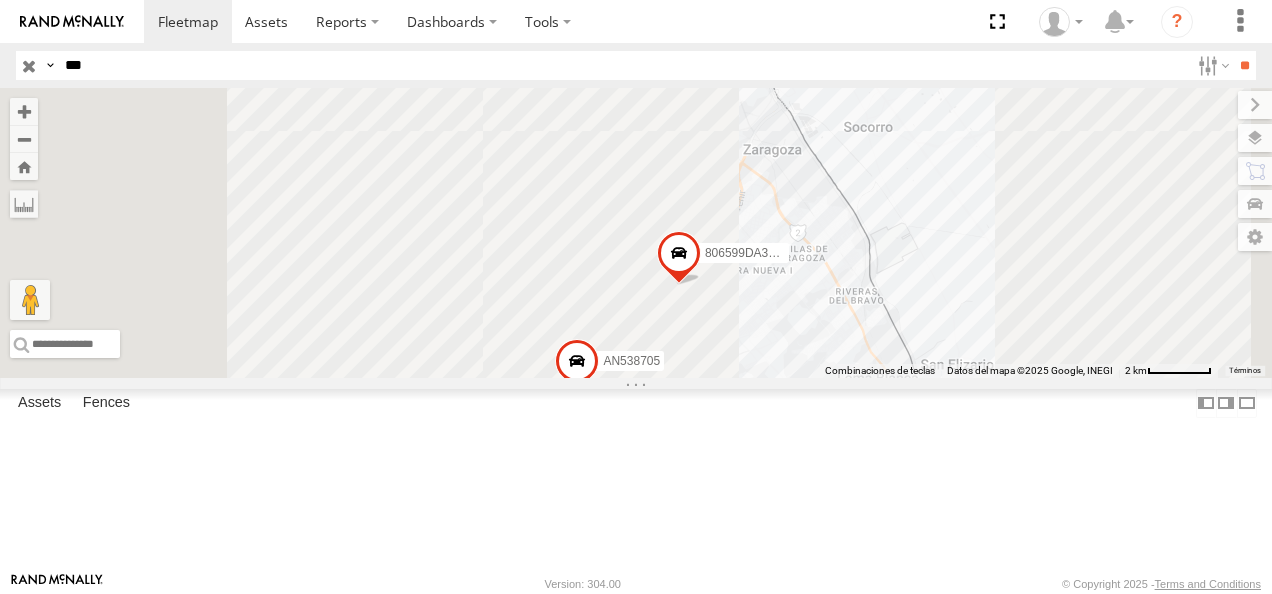 click on "FLEX NORTE" at bounding box center (0, 0) 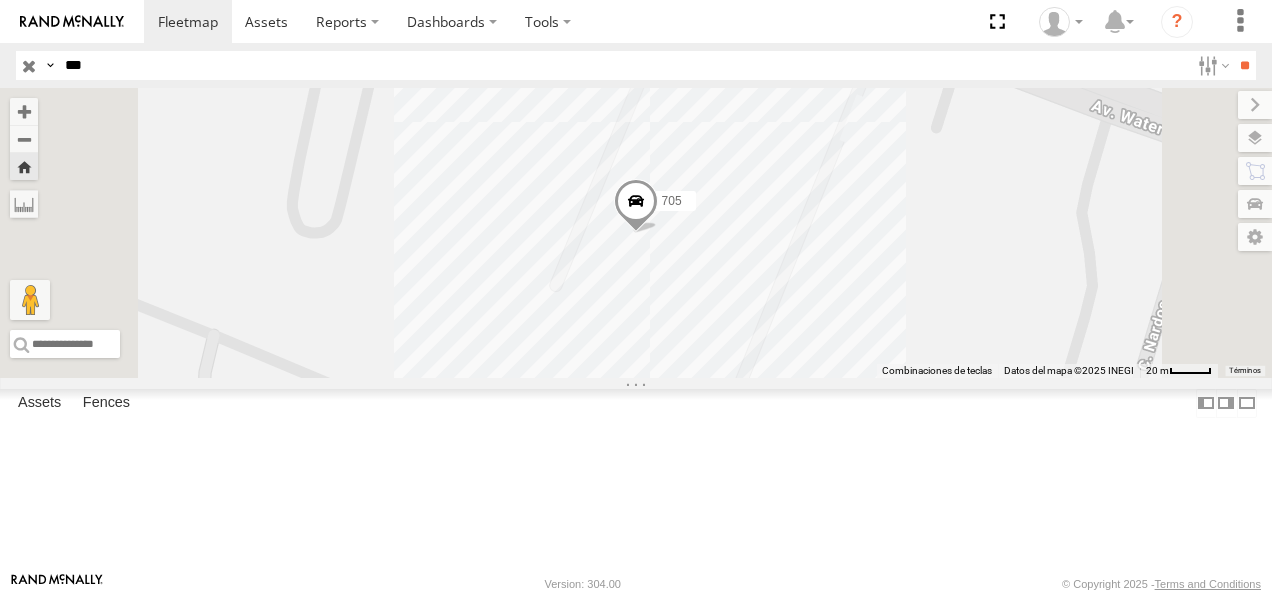 click at bounding box center [636, 206] 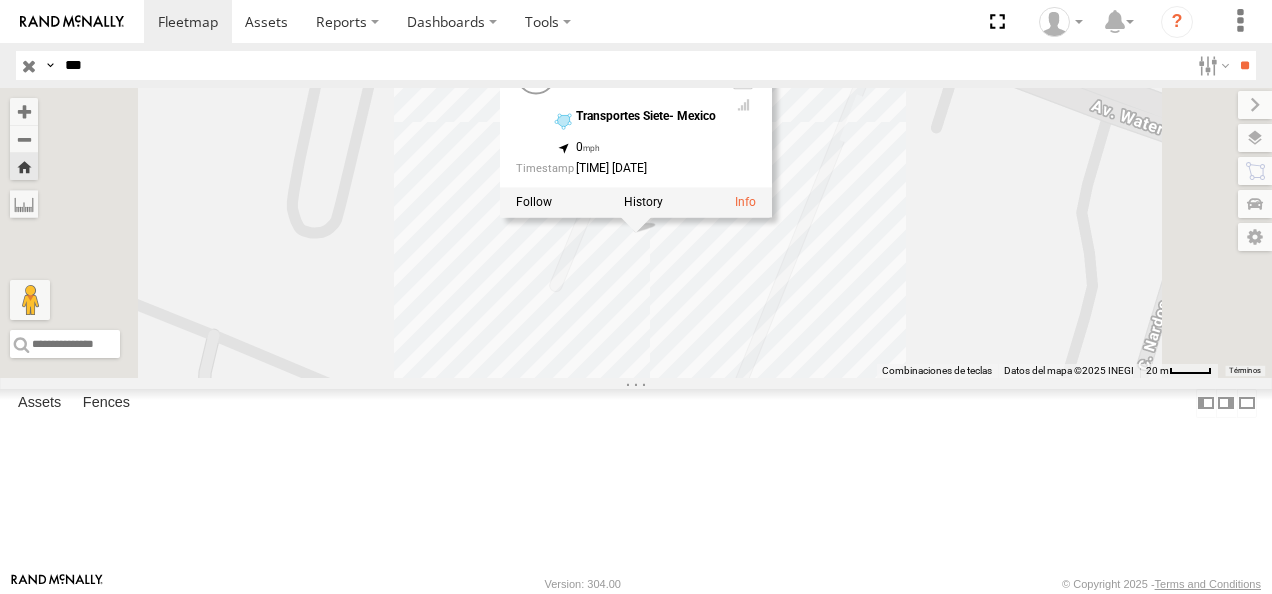 click on "FLEX NORTE Transportes Siete- Mexico [LATITUDE] ,  [LONGITUDE] 0 [TIME] [DATE]" at bounding box center (636, 233) 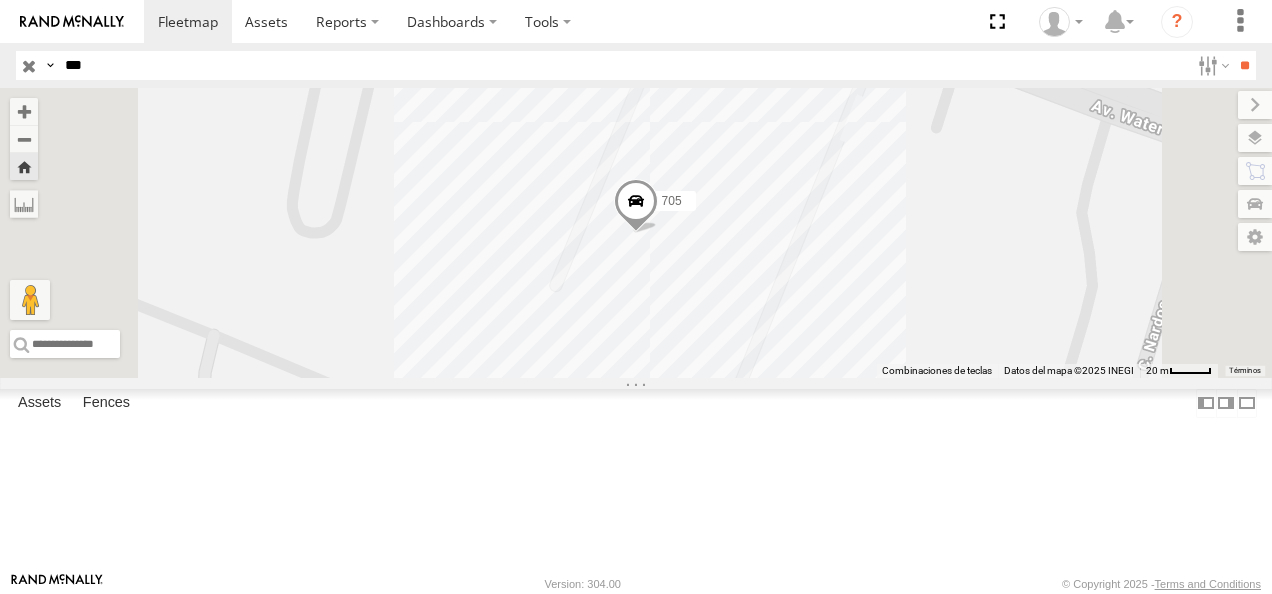 drag, startPoint x: 108, startPoint y: 72, endPoint x: 18, endPoint y: 68, distance: 90.088844 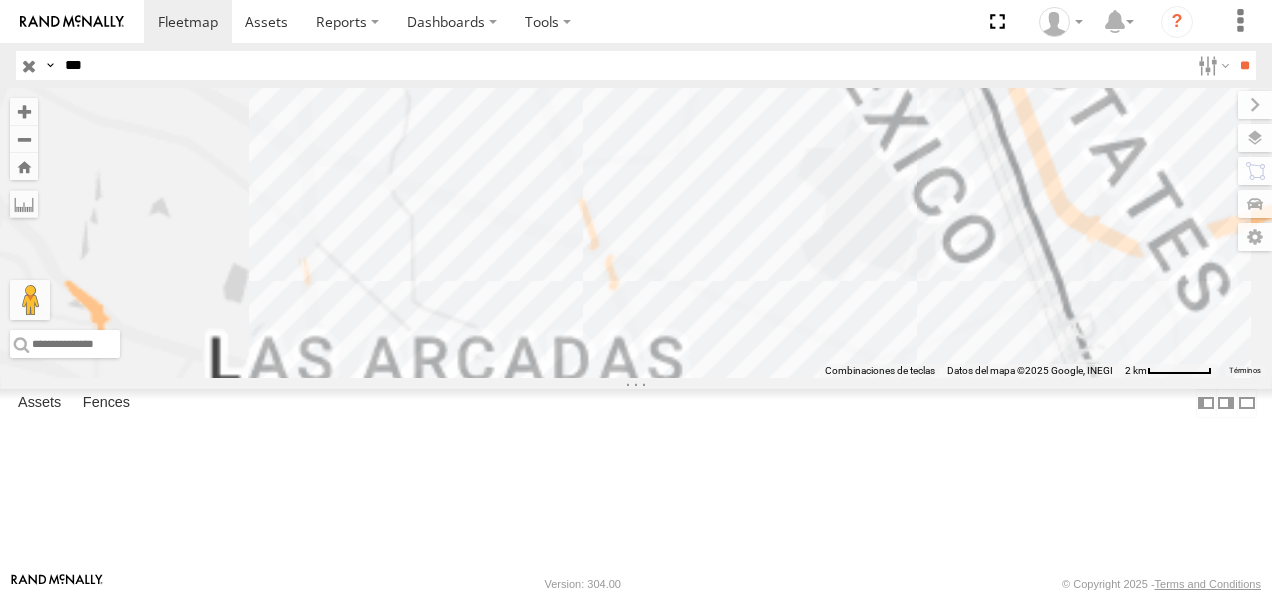 click on "Cruce FLEXTRONICS NORTE SERVICIO INTERNACIONAL DE ENLACE TERRESTRE SA [LATITUDE] [LONGITUDE]" at bounding box center (0, 0) 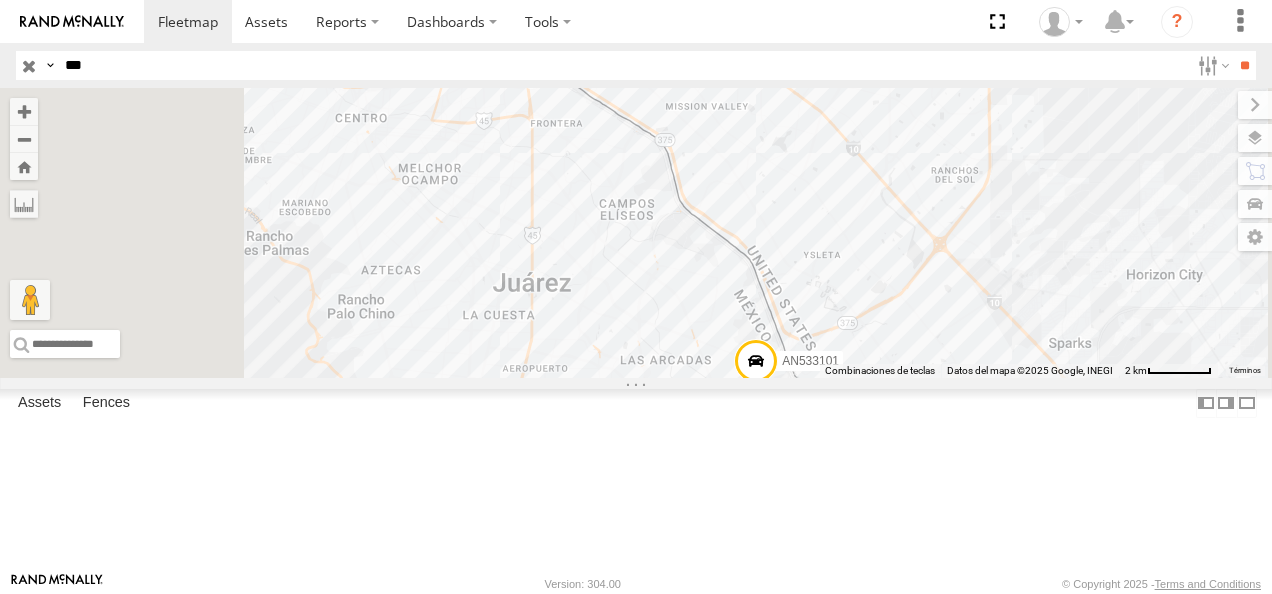 click on "205" at bounding box center (0, 0) 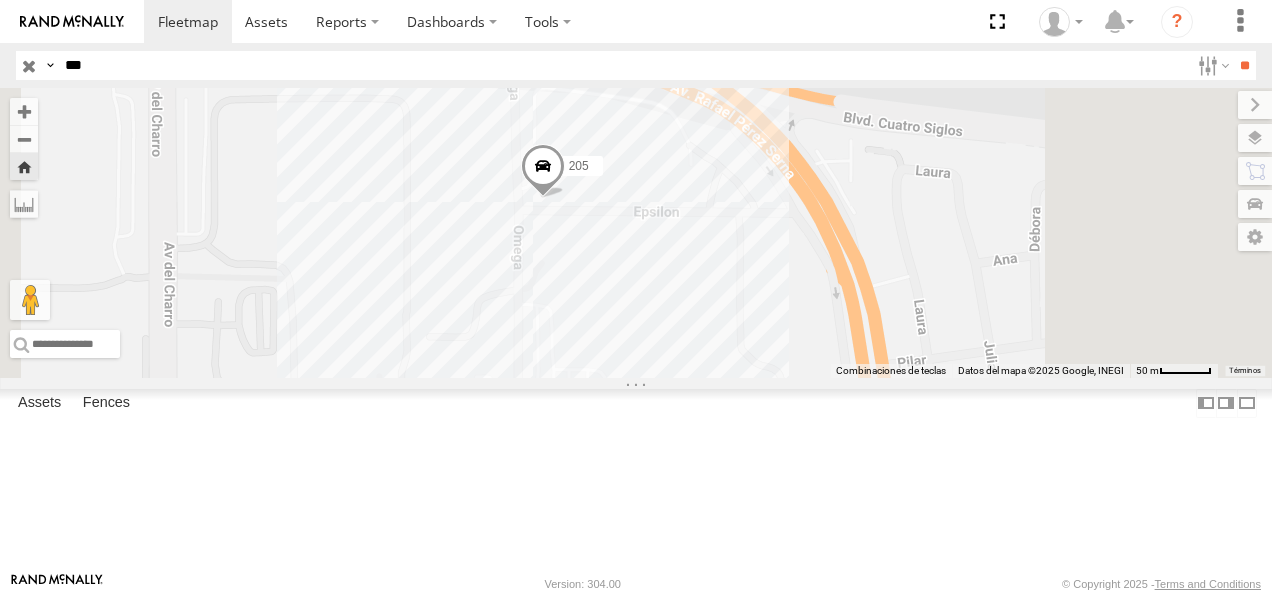 drag, startPoint x: 97, startPoint y: 62, endPoint x: 2, endPoint y: 66, distance: 95.084175 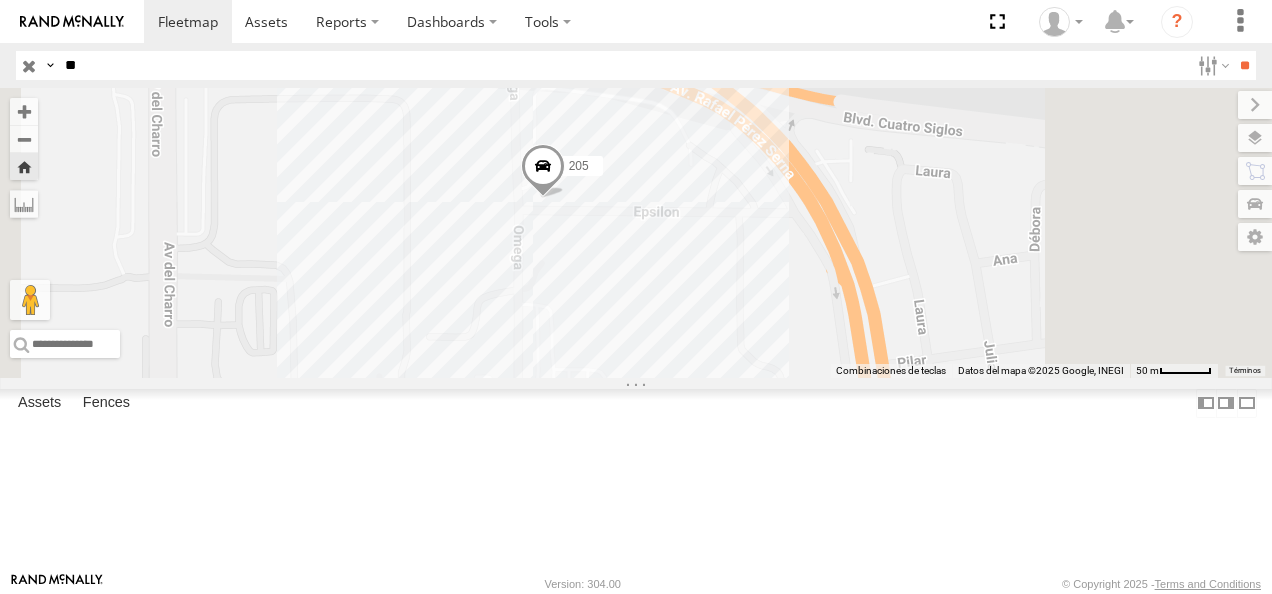 click on "**" at bounding box center [1244, 65] 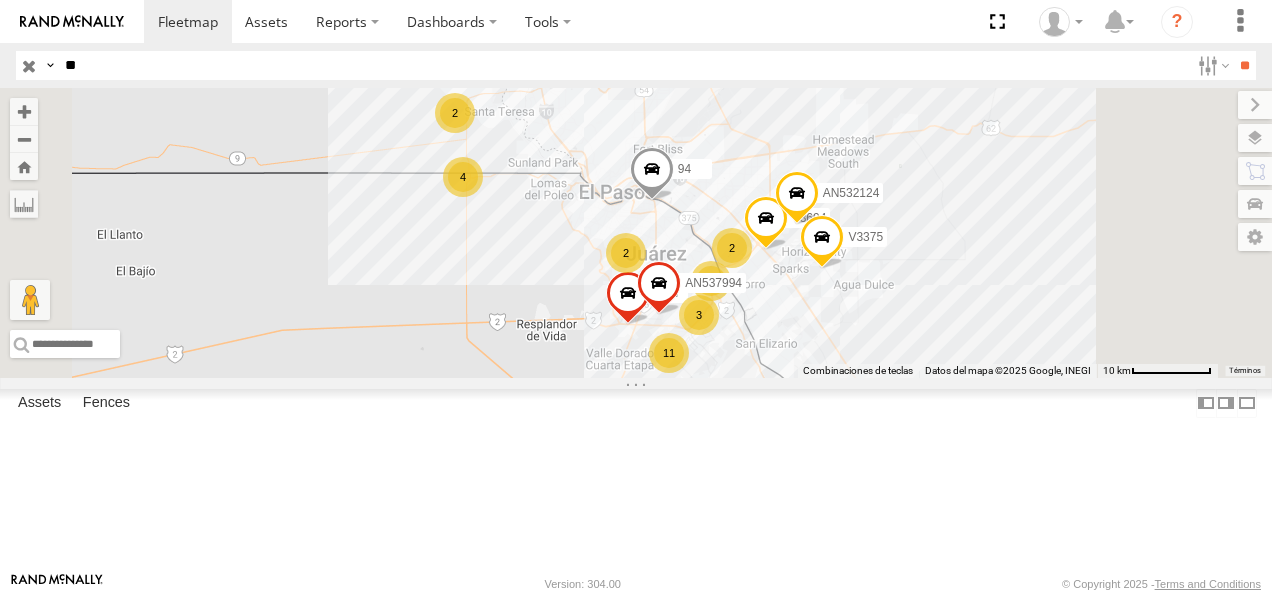 click on "94
FLEX NORTE" at bounding box center [0, 0] 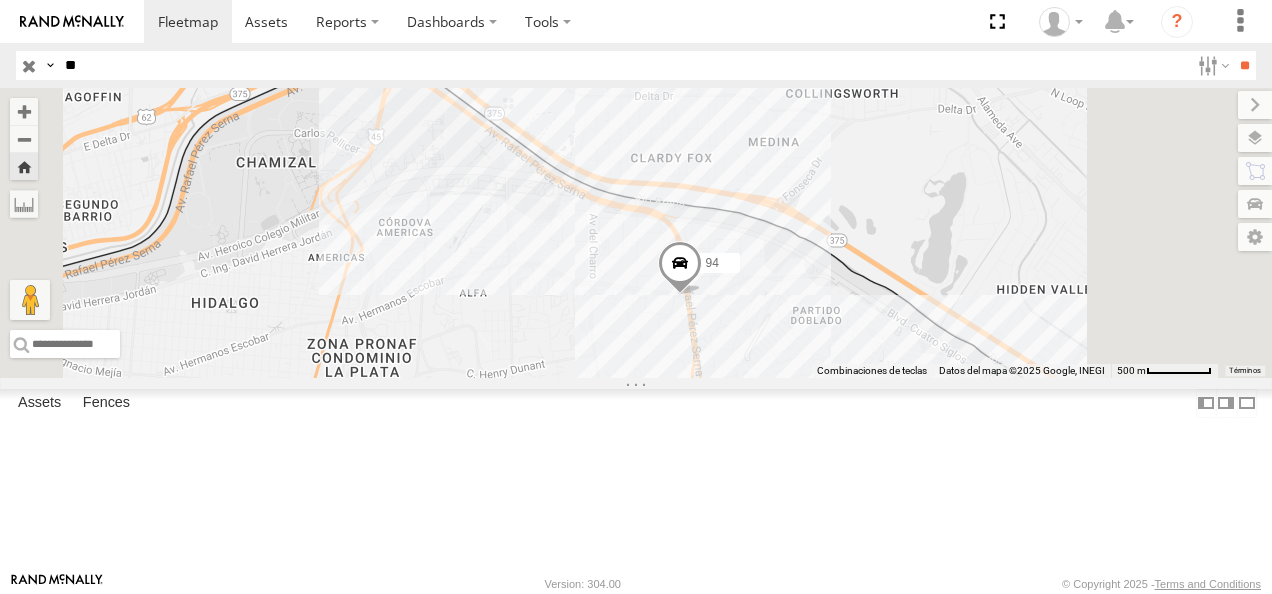 click on "Search Query
Asset ID
Asset Label
Registration
Manufacturer
Model
VIN
Job ID **" at bounding box center (636, 65) 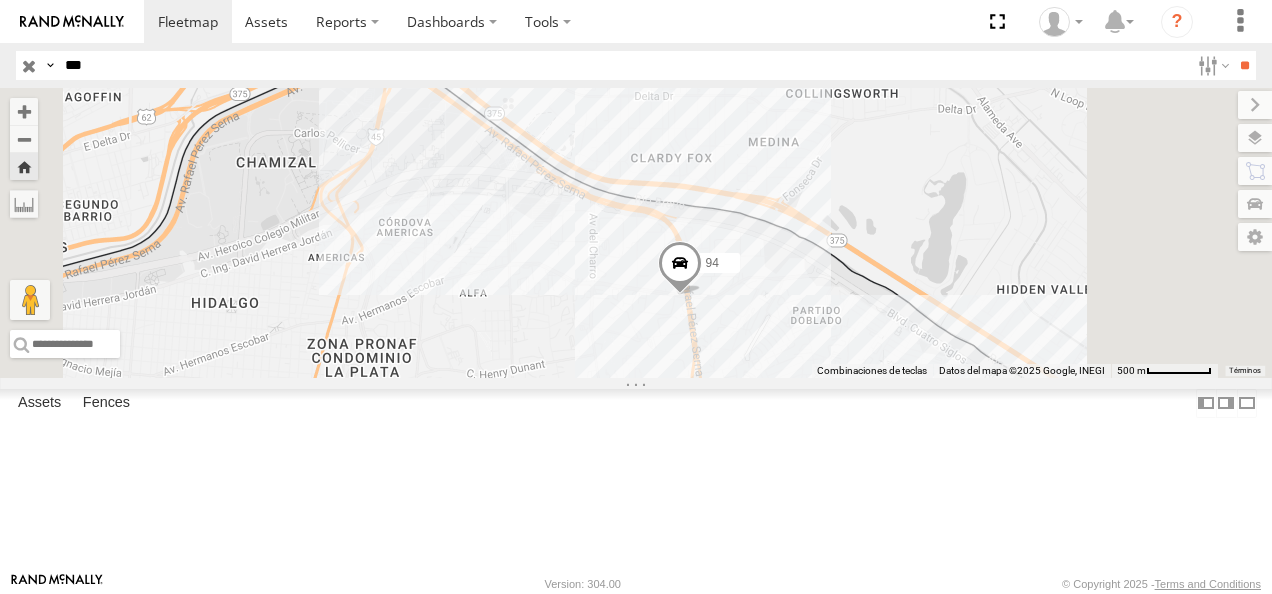 click on "**" at bounding box center [1244, 65] 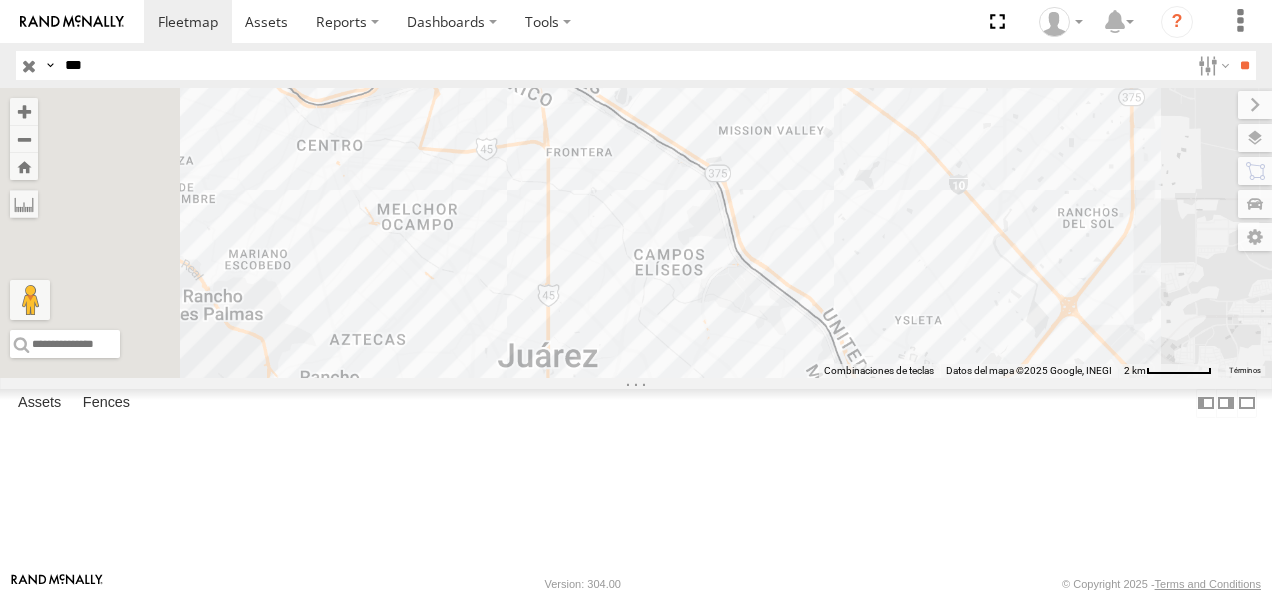 click on "Cruce" at bounding box center [0, 0] 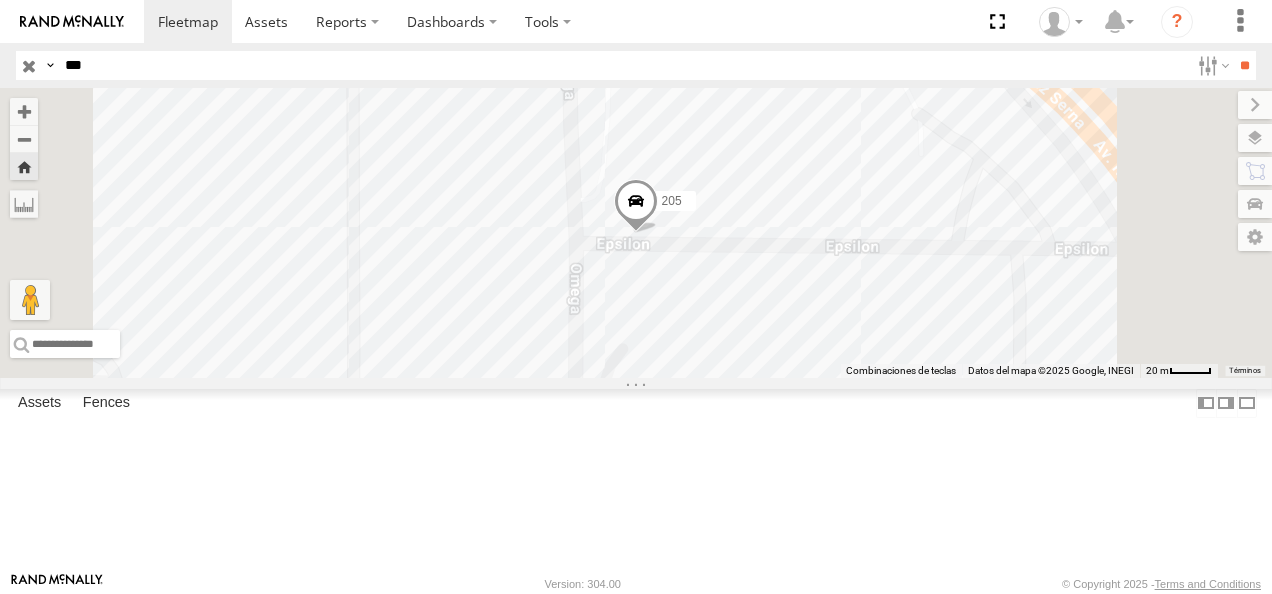click at bounding box center [636, 206] 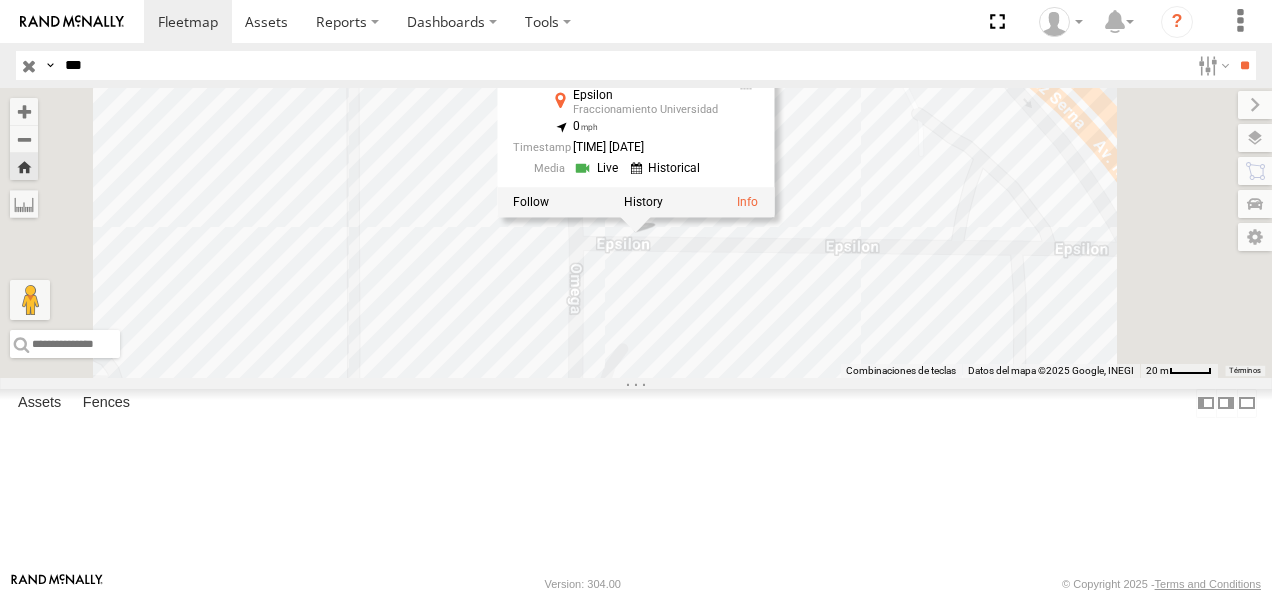 click at bounding box center (598, 168) 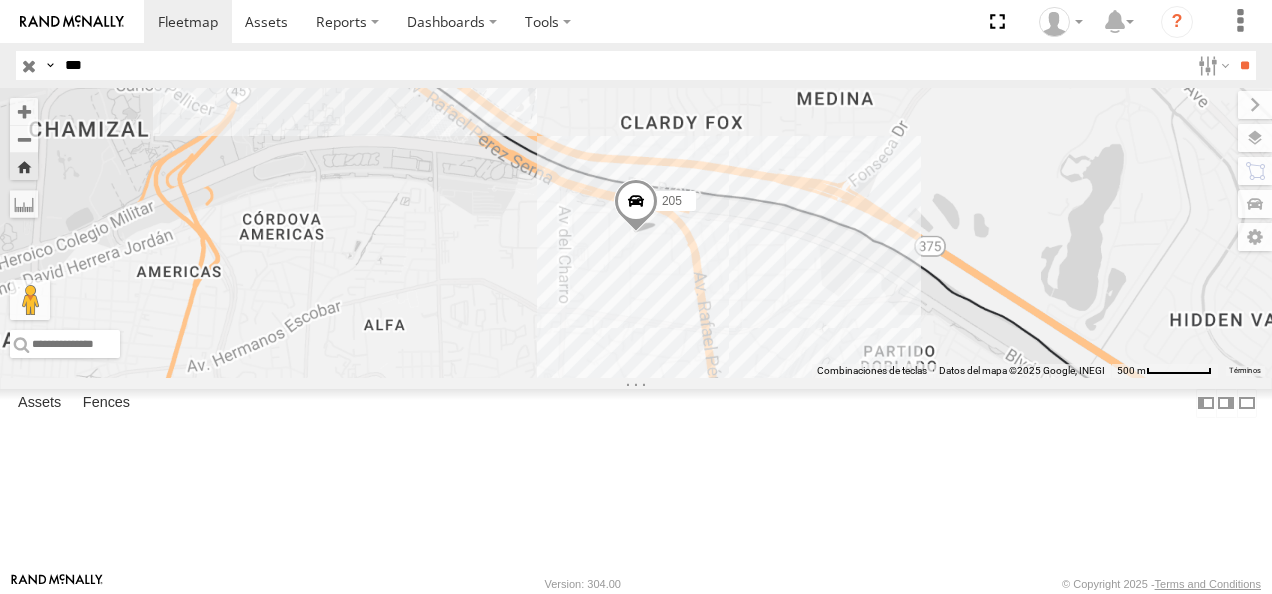 drag, startPoint x: 116, startPoint y: 62, endPoint x: 28, endPoint y: 45, distance: 89.62701 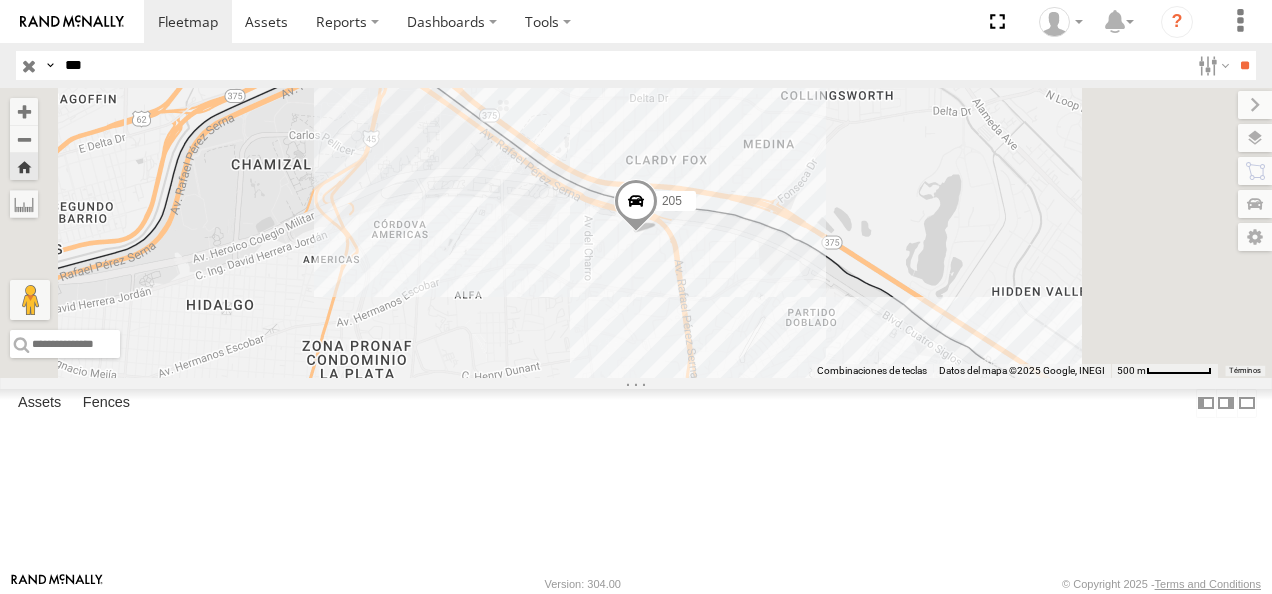 click on "**" at bounding box center [1244, 65] 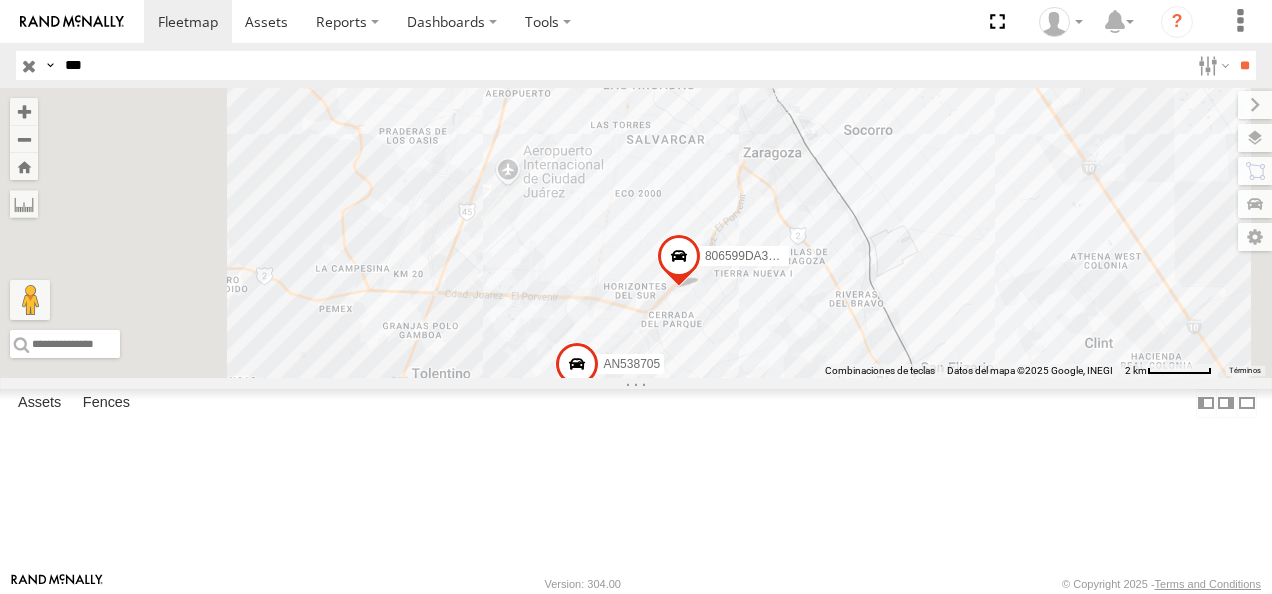 click on "FLEX NORTE" at bounding box center (0, 0) 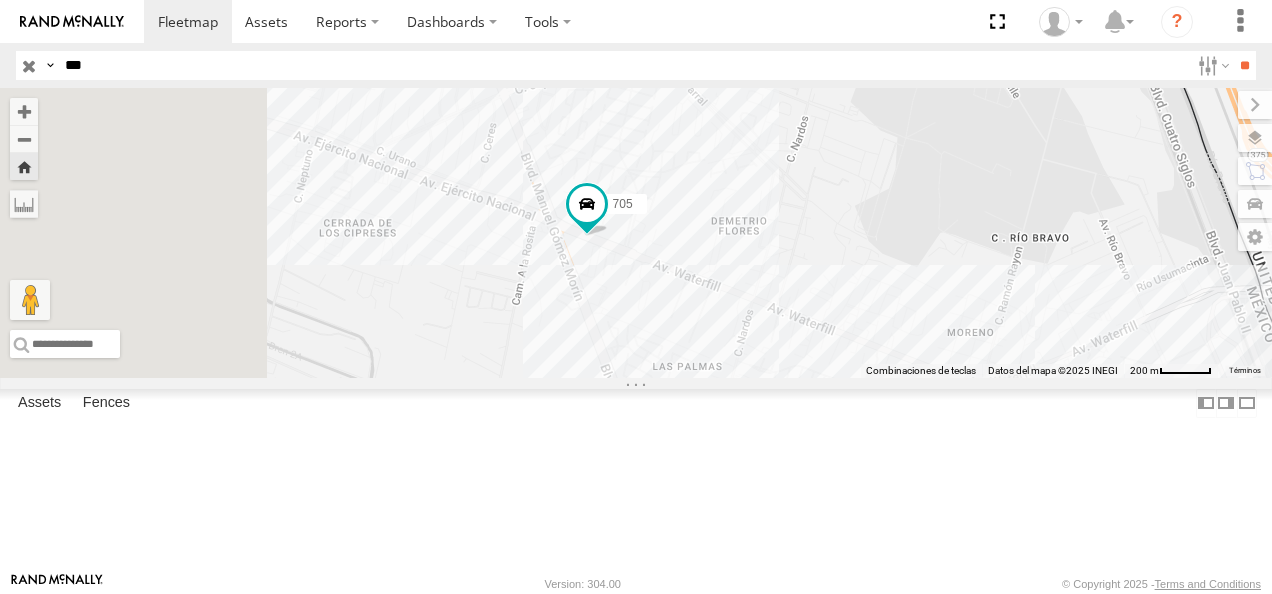 drag, startPoint x: 766, startPoint y: 295, endPoint x: 811, endPoint y: 375, distance: 91.787796 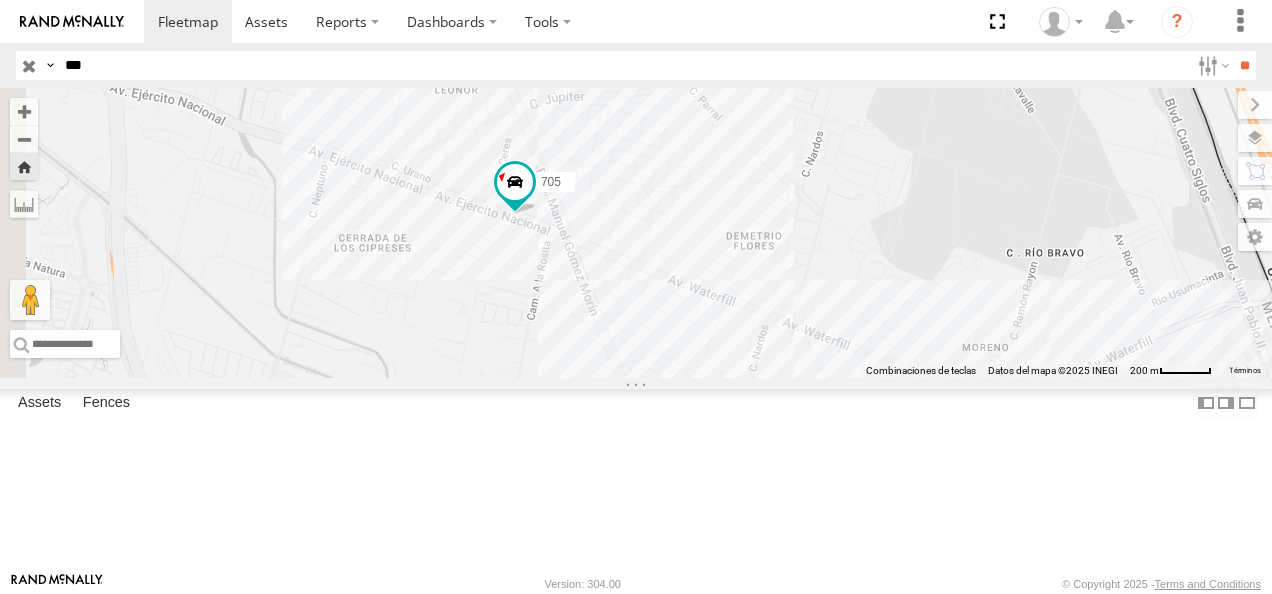 click on "Search Query
Asset ID
Asset Label
Registration
Manufacturer
Model
VIN
Job ID" at bounding box center [636, 65] 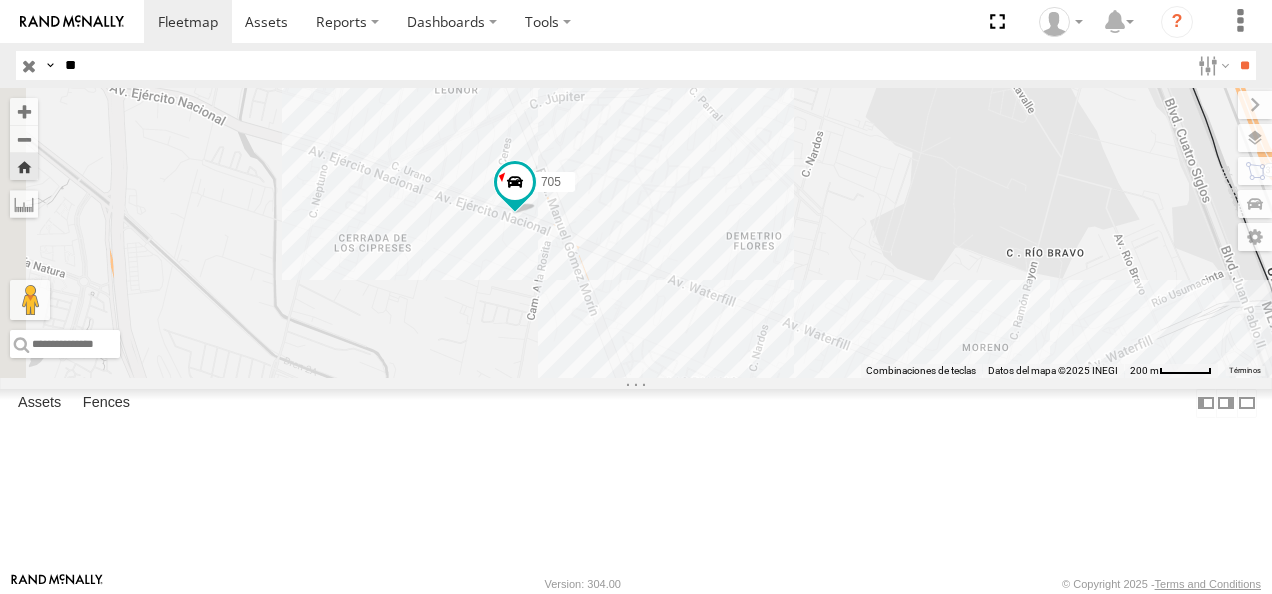 type on "*" 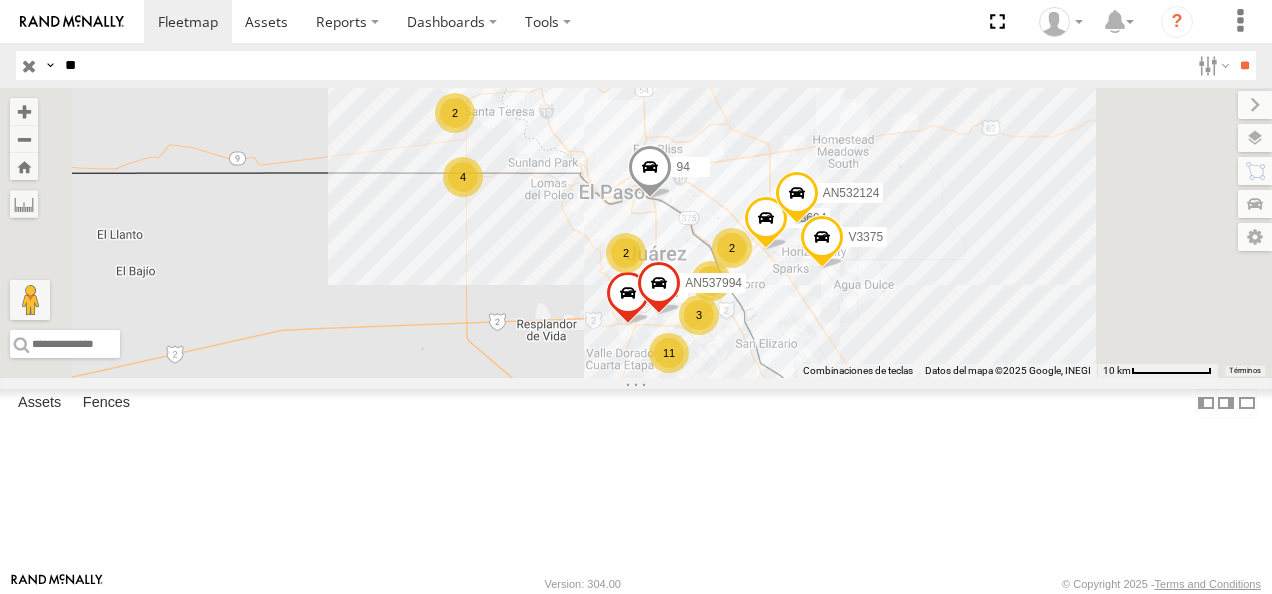 click on "FLEX NORTE" at bounding box center [0, 0] 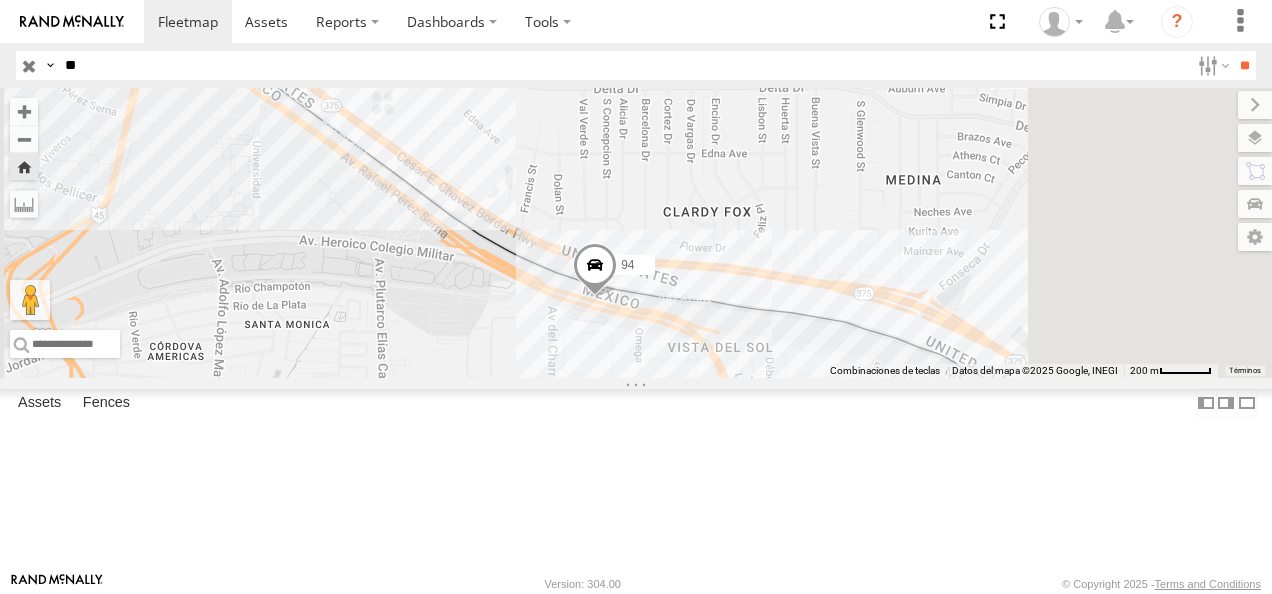 click at bounding box center (595, 270) 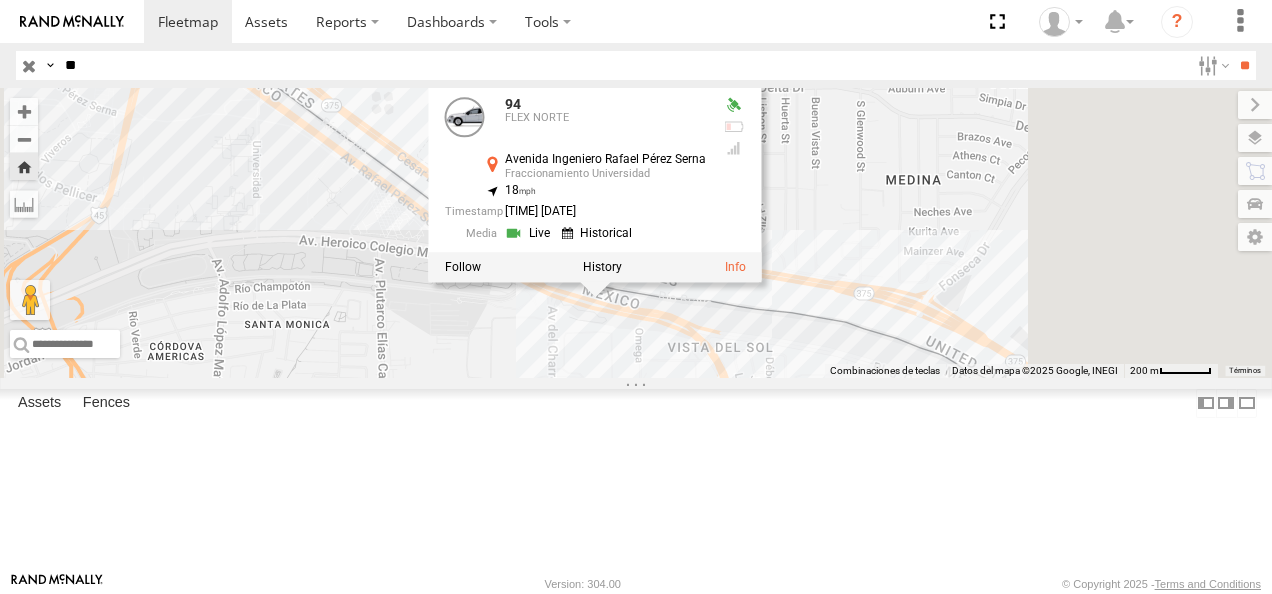 click 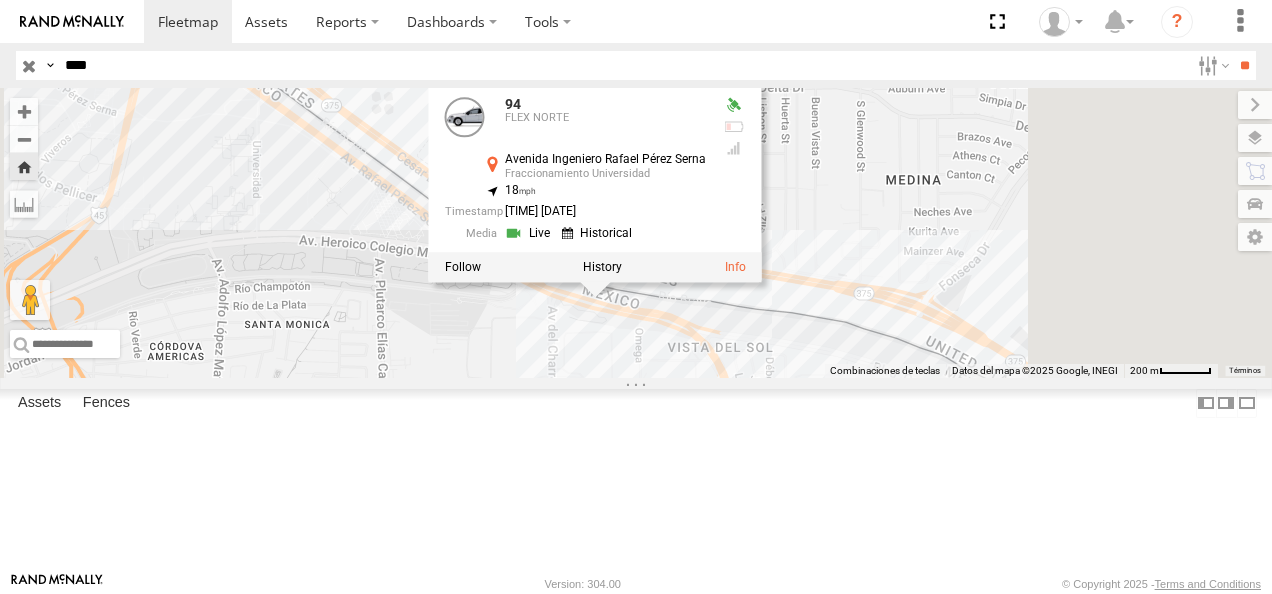 click on "**" at bounding box center [1244, 65] 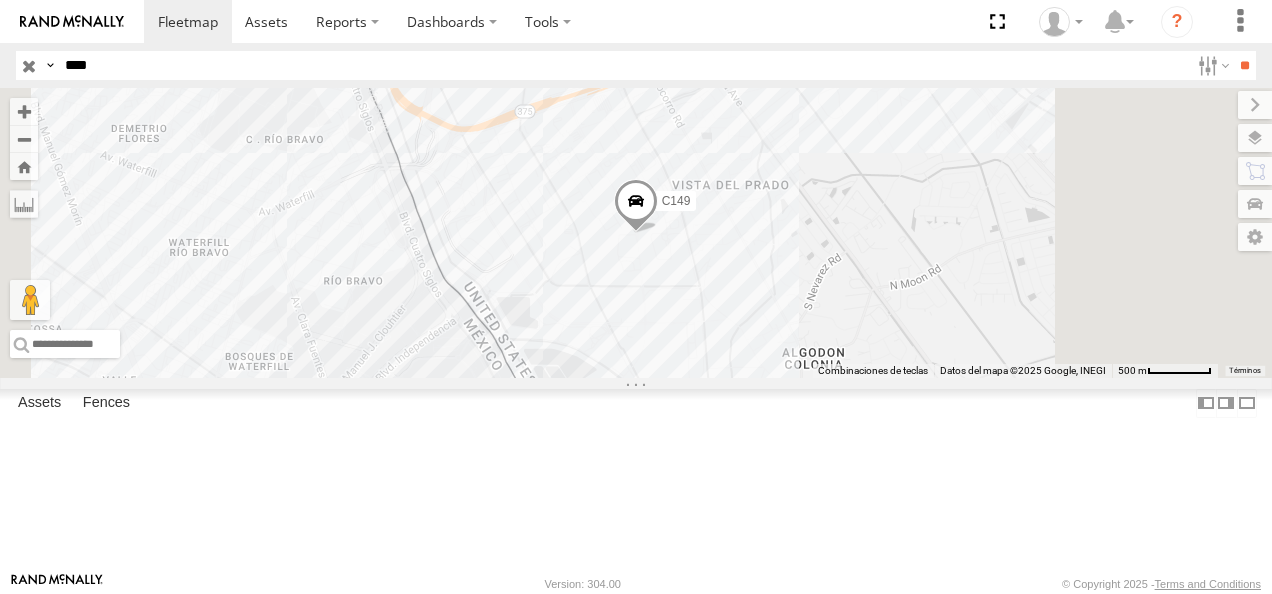 click on "Cruce Pan American Dr El Paso [LATITUDE] [LONGITUDE]" at bounding box center (0, 0) 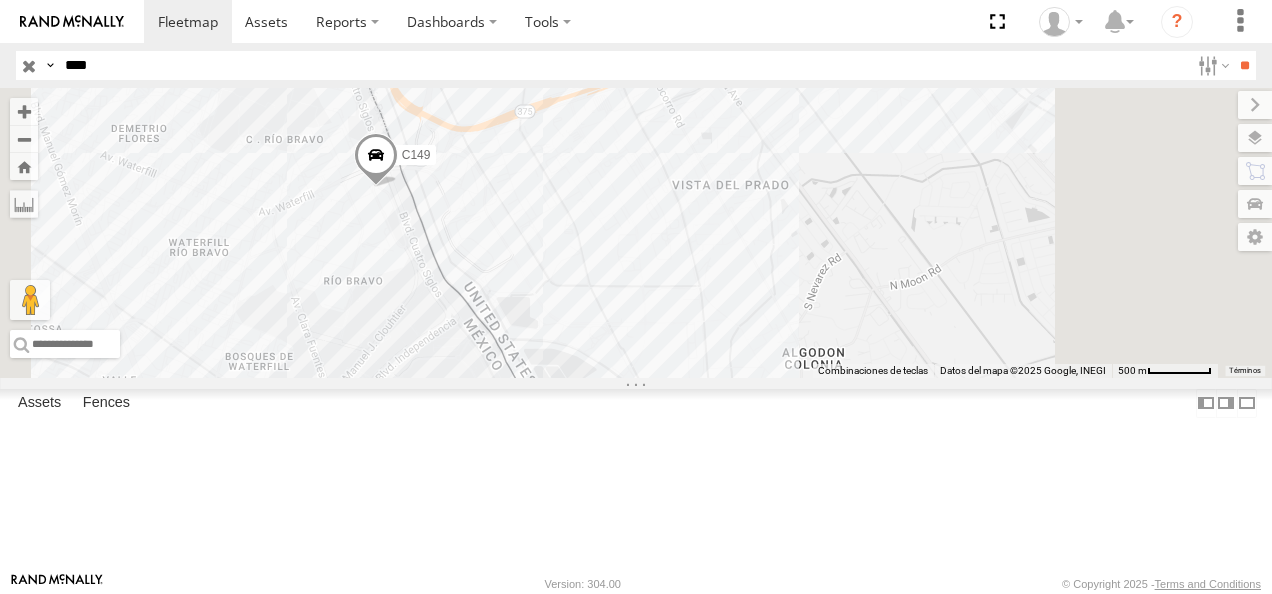 drag, startPoint x: 145, startPoint y: 66, endPoint x: 2, endPoint y: 80, distance: 143.68369 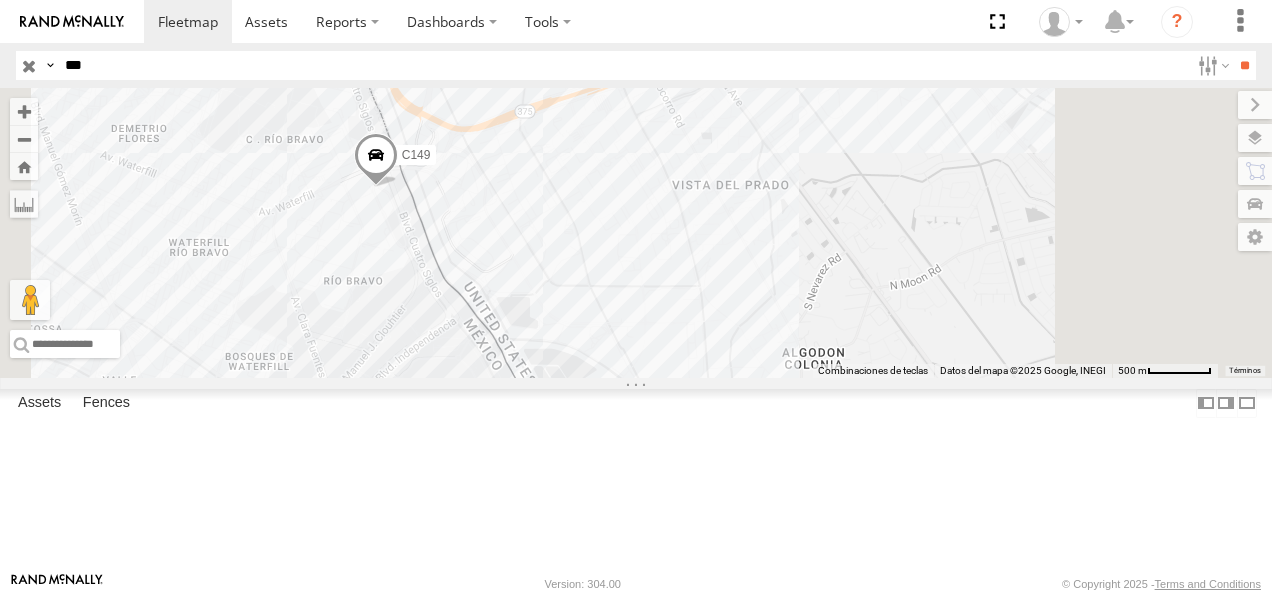 click on "**" at bounding box center [1244, 65] 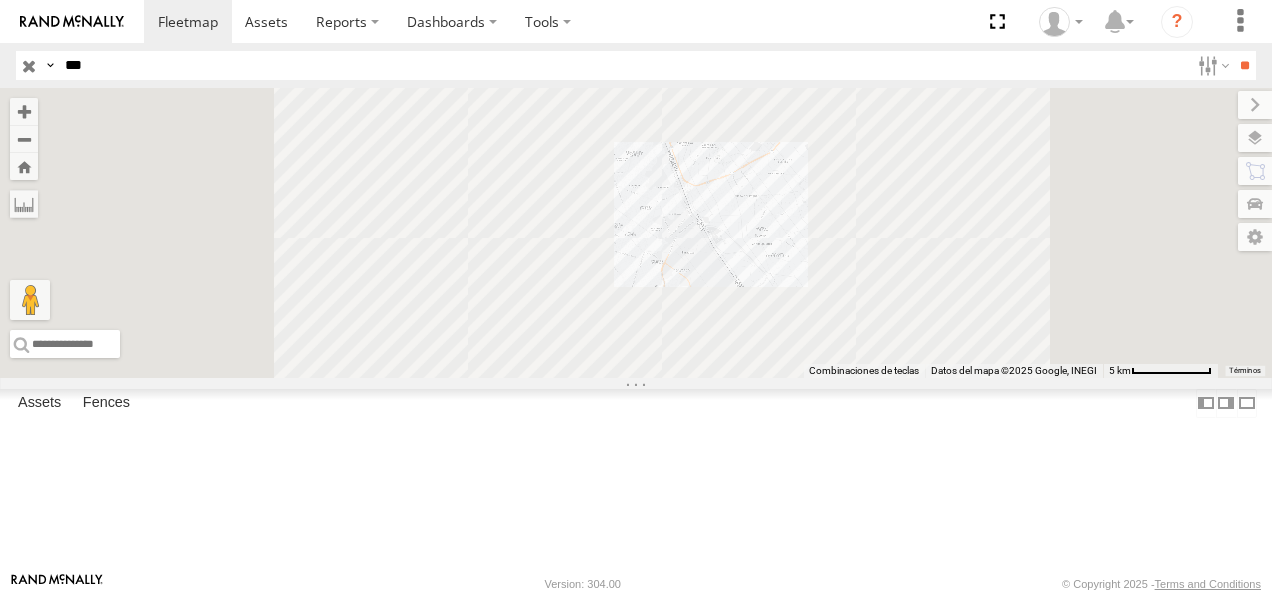 click on "FLEX NORTE" at bounding box center (0, 0) 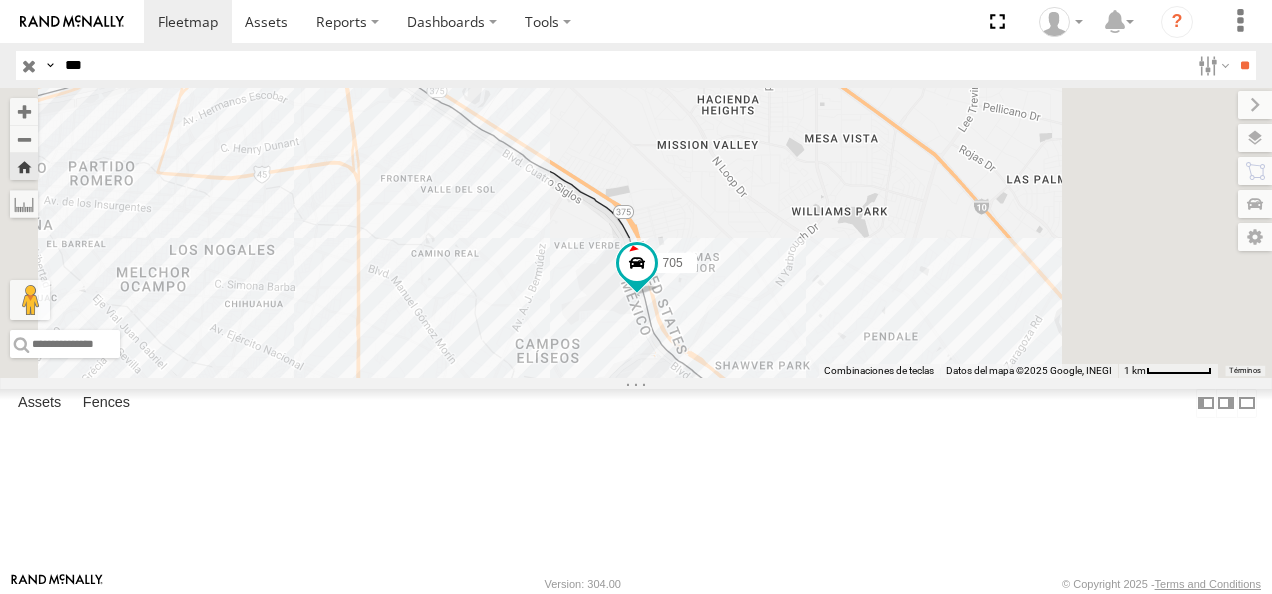 drag, startPoint x: 763, startPoint y: 378, endPoint x: 852, endPoint y: 417, distance: 97.16995 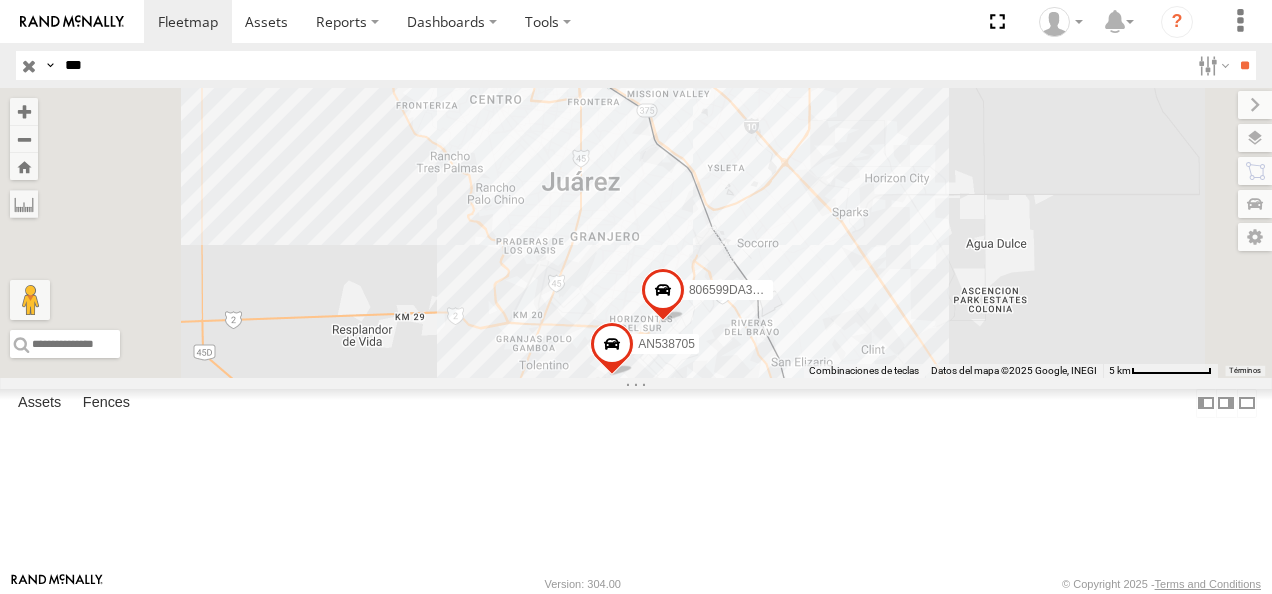 drag, startPoint x: 106, startPoint y: 66, endPoint x: 8, endPoint y: 65, distance: 98.005104 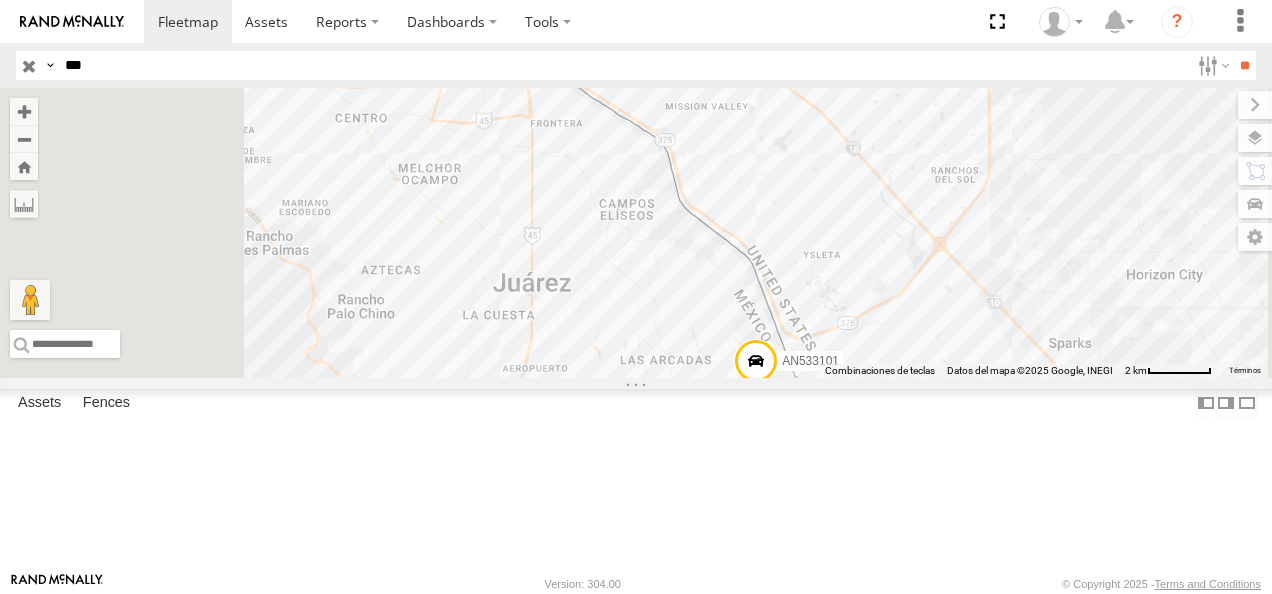 click on "Cruce" at bounding box center (0, 0) 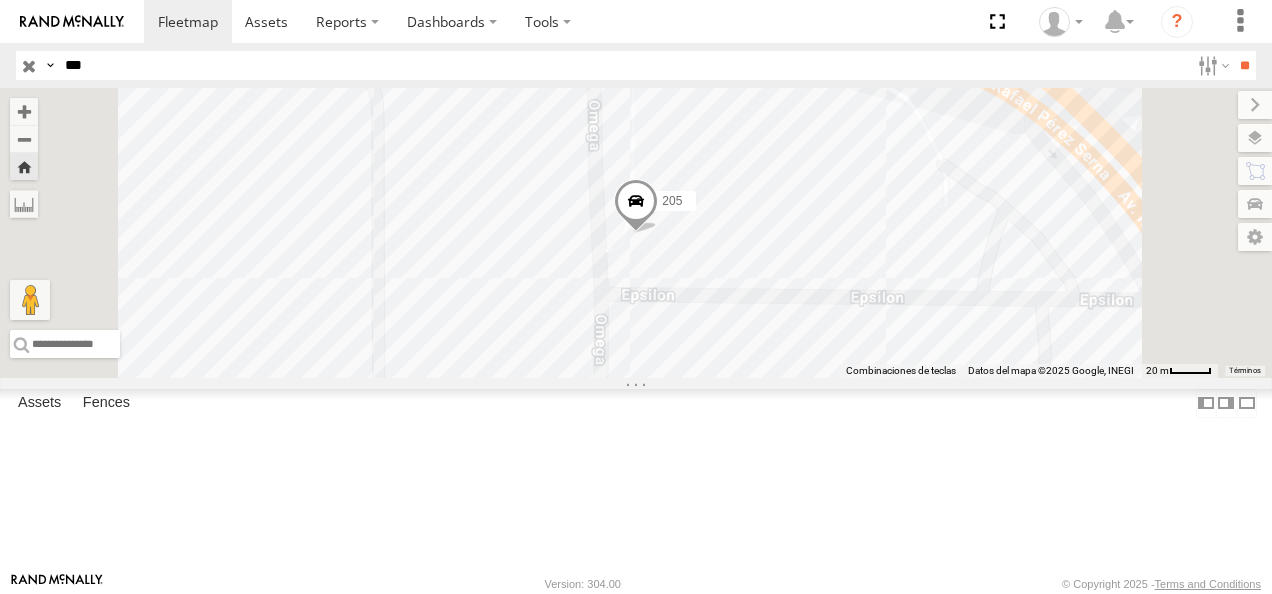 drag, startPoint x: 102, startPoint y: 64, endPoint x: 34, endPoint y: 64, distance: 68 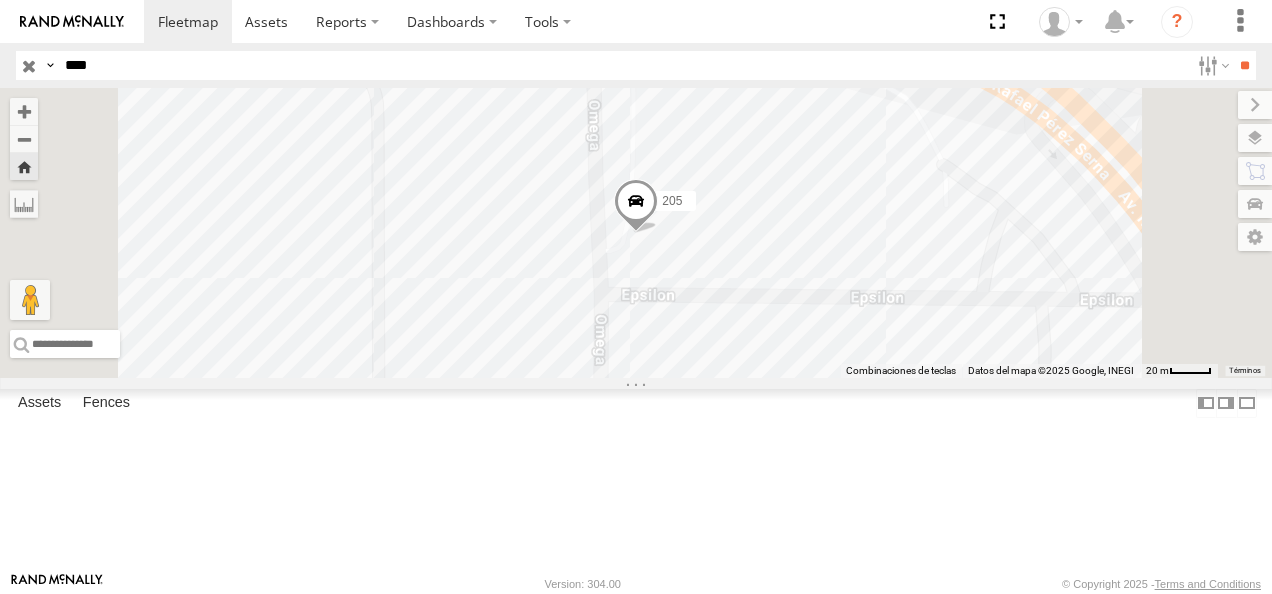 click on "**" at bounding box center [1244, 65] 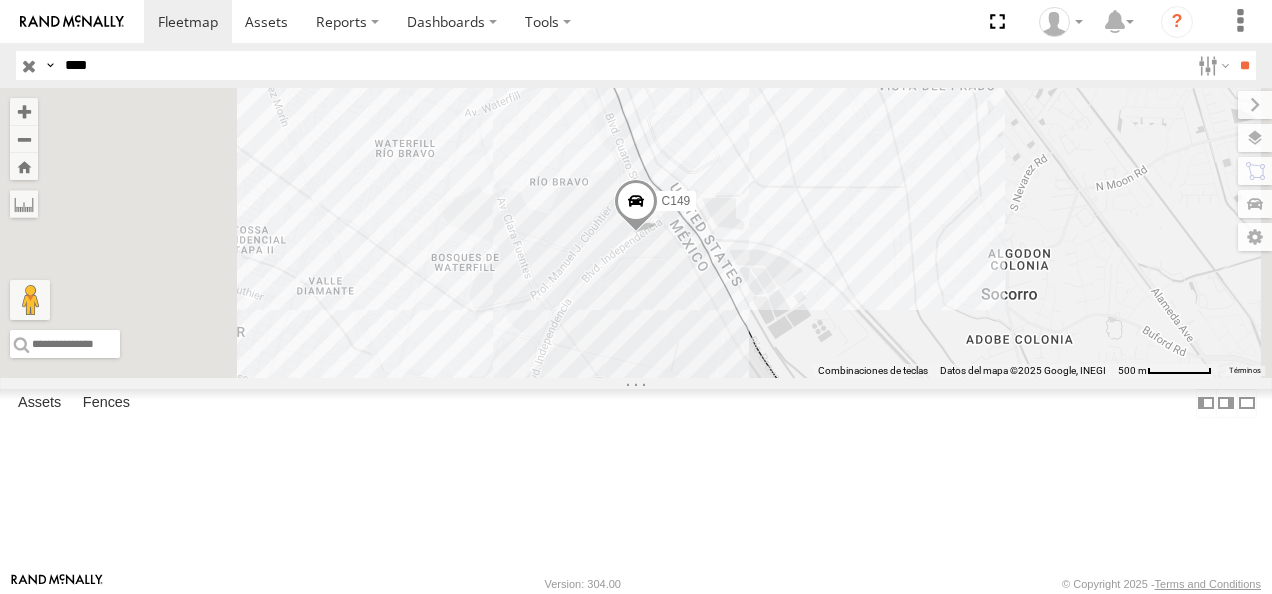 click on "C149" at bounding box center (0, 0) 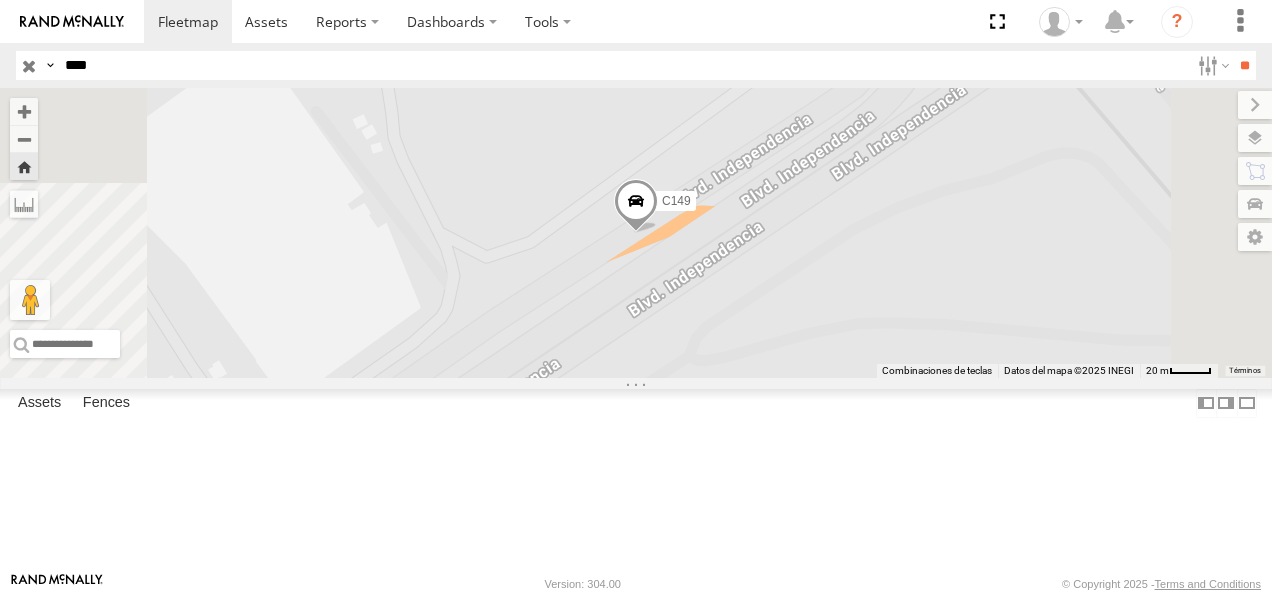 click at bounding box center (636, 206) 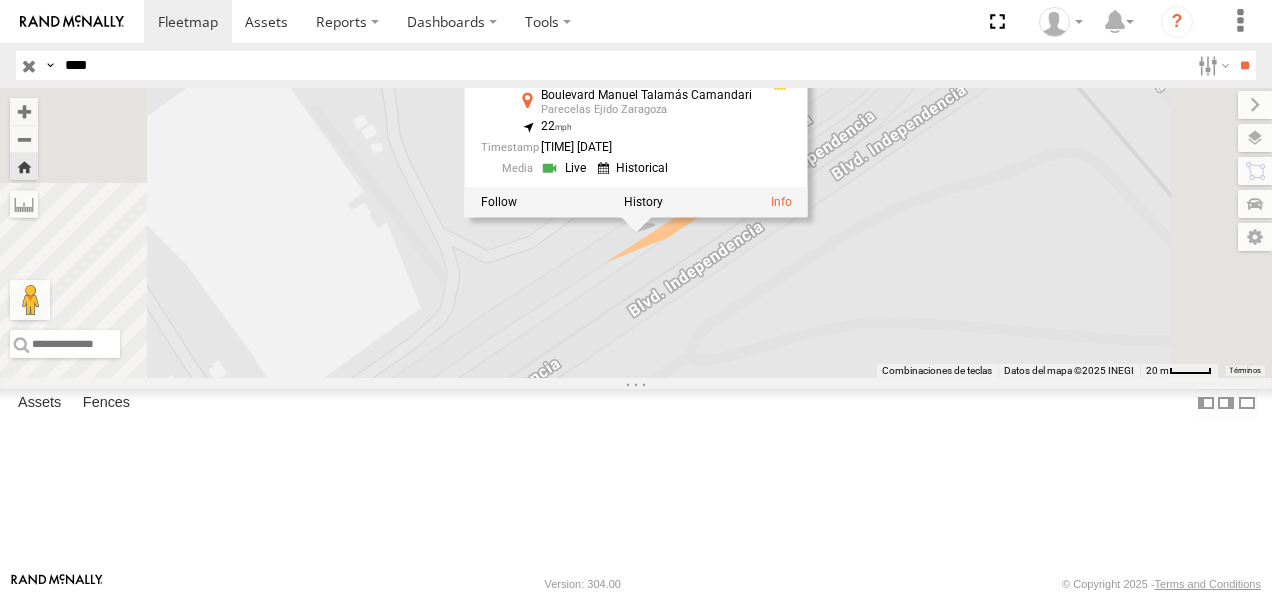 click on "Cruce Boulevard Manuel Talamás Camandari Parecelas Ejido Zaragoza [LATITUDE] ,  [LONGITUDE] 22 [TIME] [DATE]" at bounding box center [636, 233] 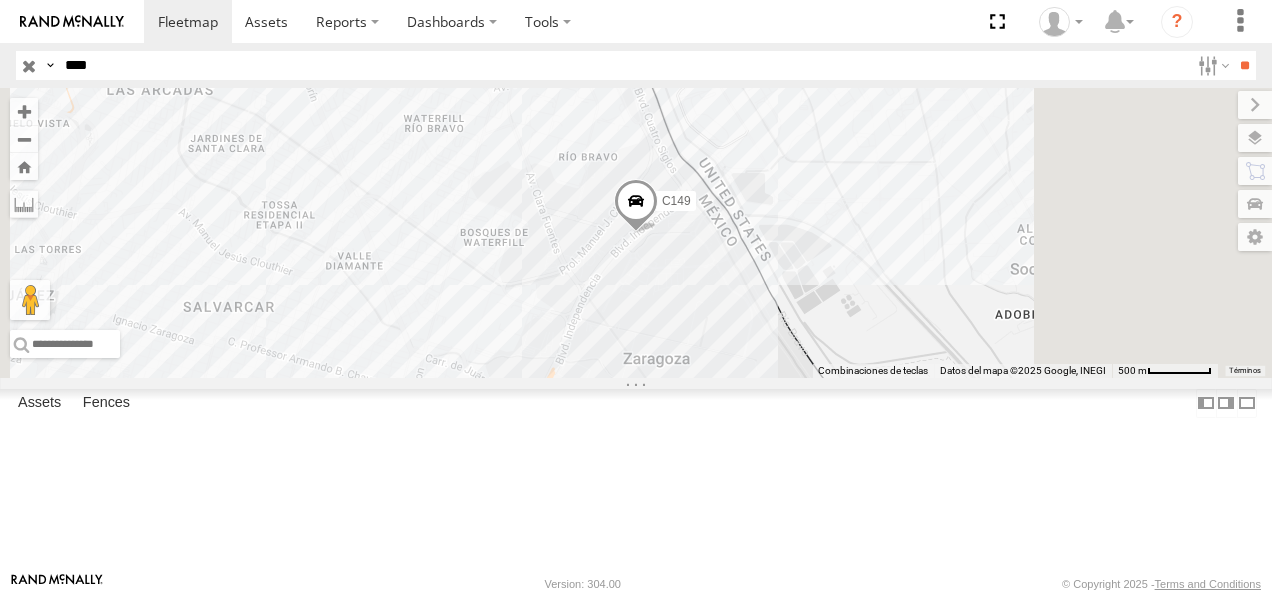 click at bounding box center (636, 207) 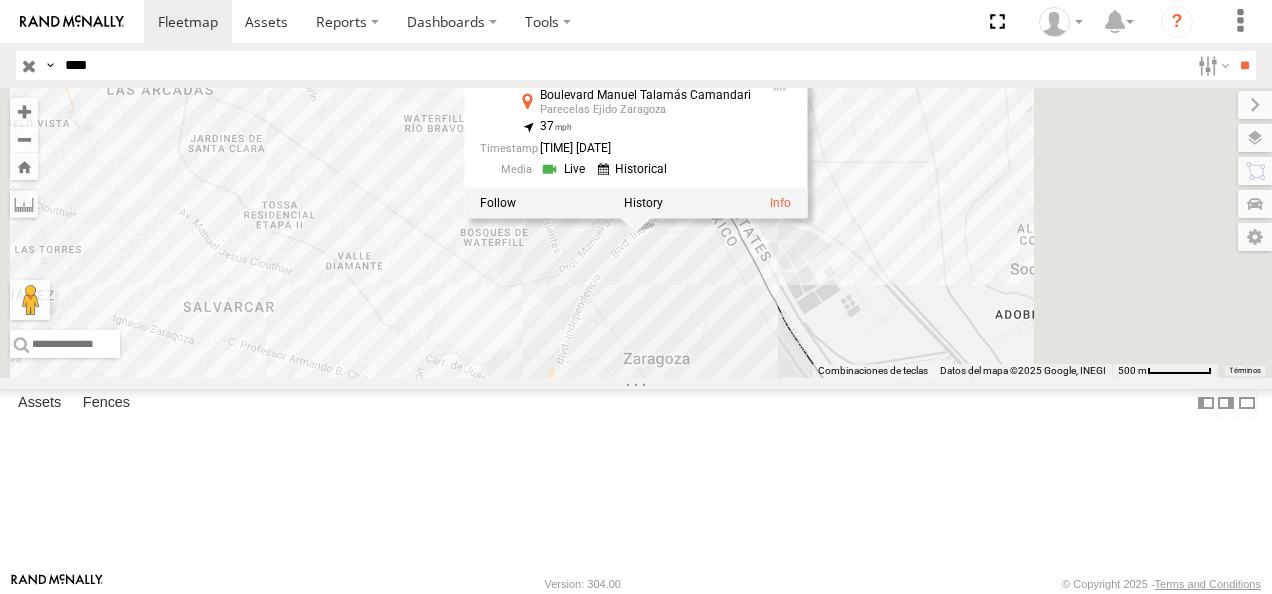 click on "Cruce Boulevard Manuel Talamás Camandari Parecelas Ejido Zaragoza [LATITUDE] ,  [LONGITUDE] 37 [TIME] [DATE]" at bounding box center (636, 233) 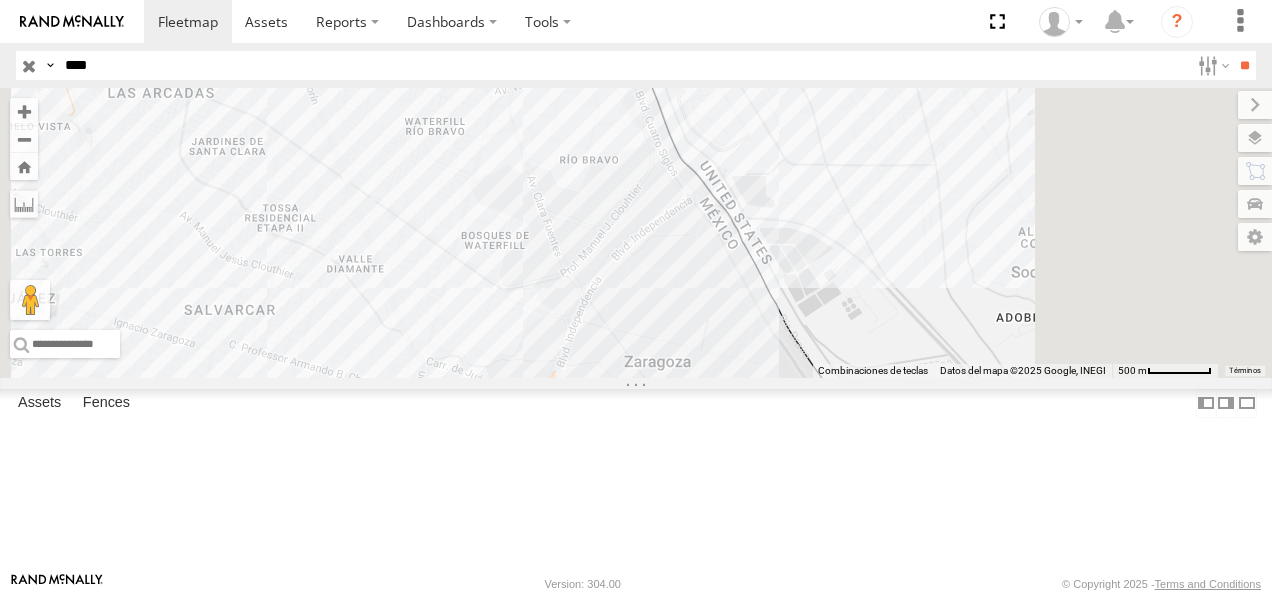 click on "Cruce" at bounding box center [0, 0] 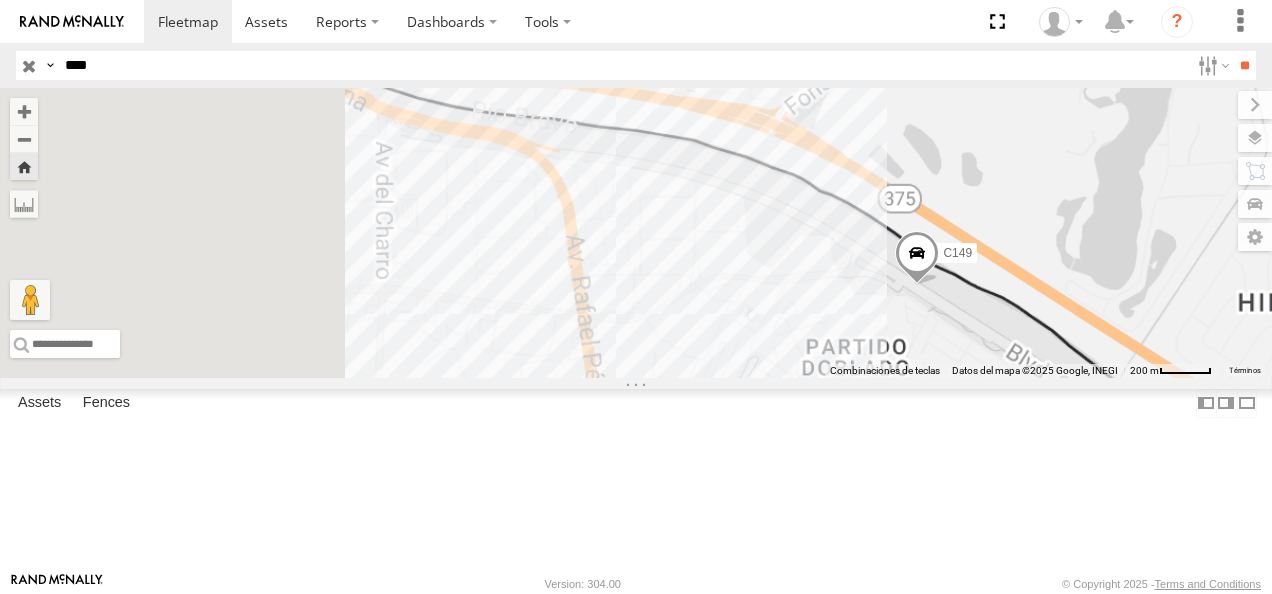 drag, startPoint x: 678, startPoint y: 252, endPoint x: 961, endPoint y: 304, distance: 287.73773 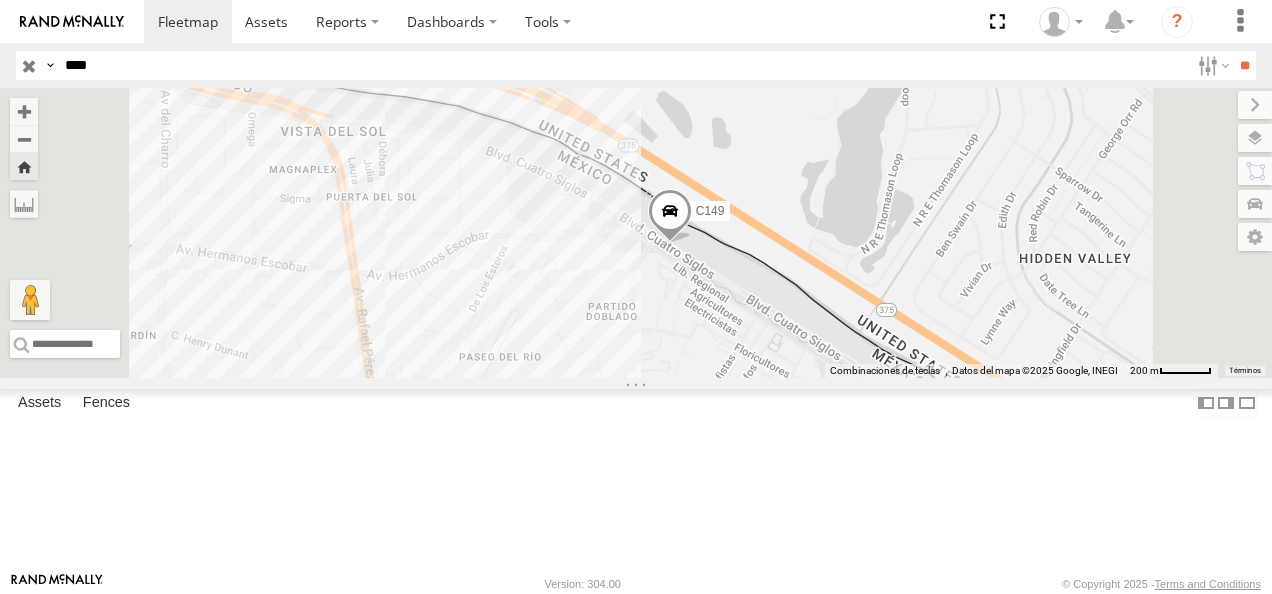 click on "C149" at bounding box center (636, 233) 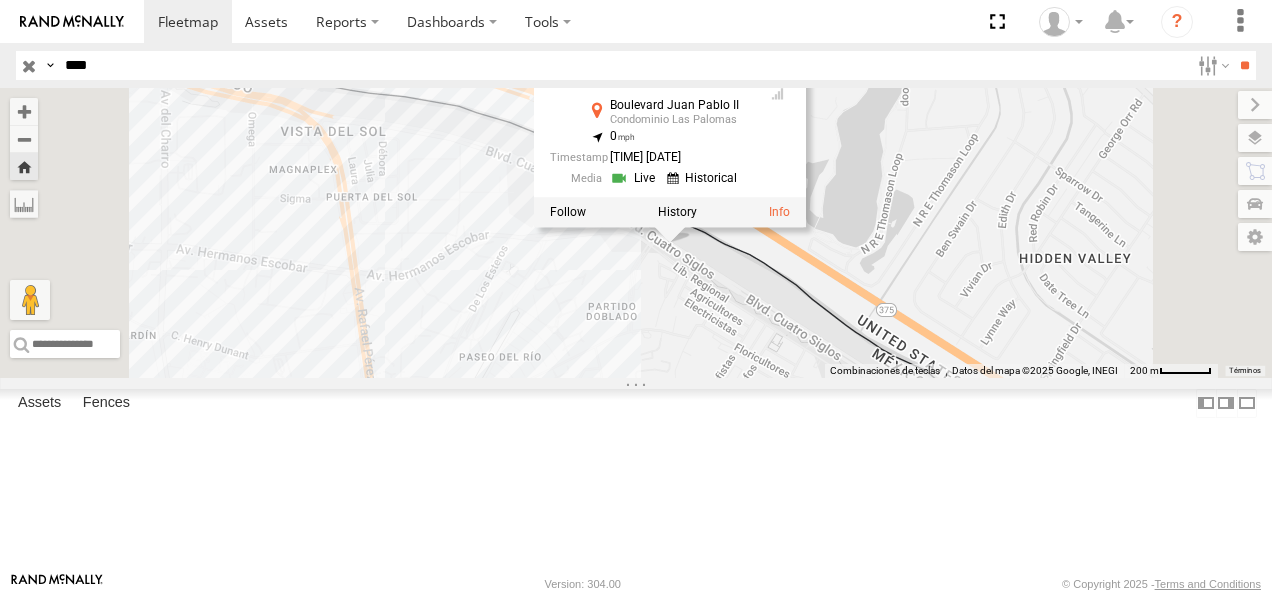 click on "C149 C149 Cruce Boulevard Juan Pablo II Condominio Las Palomas [LATITUDE] ,  [LONGITUDE] 0 [TIME] [DATE]" at bounding box center [636, 233] 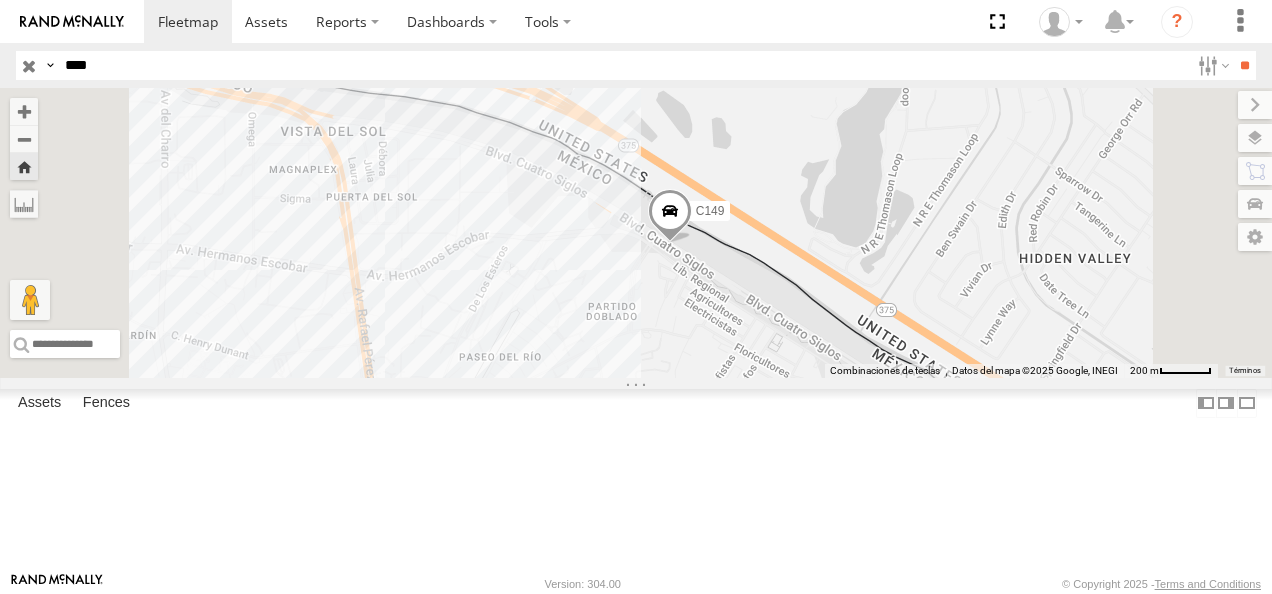 click on "C149" at bounding box center (0, 0) 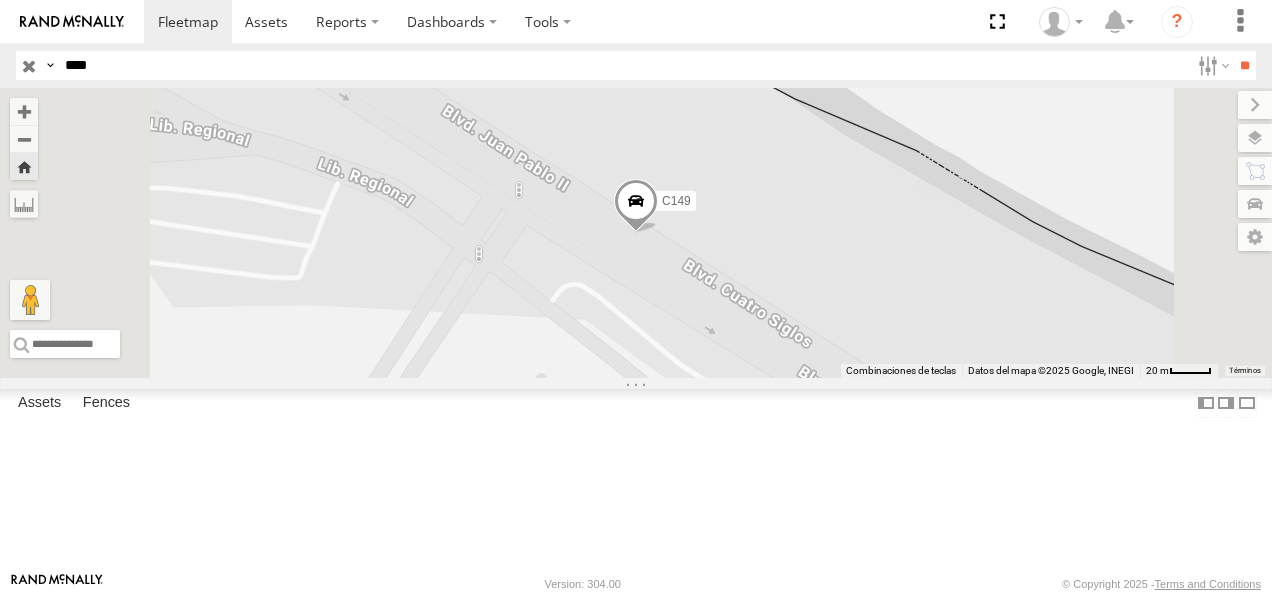 click on "C149" at bounding box center [636, 233] 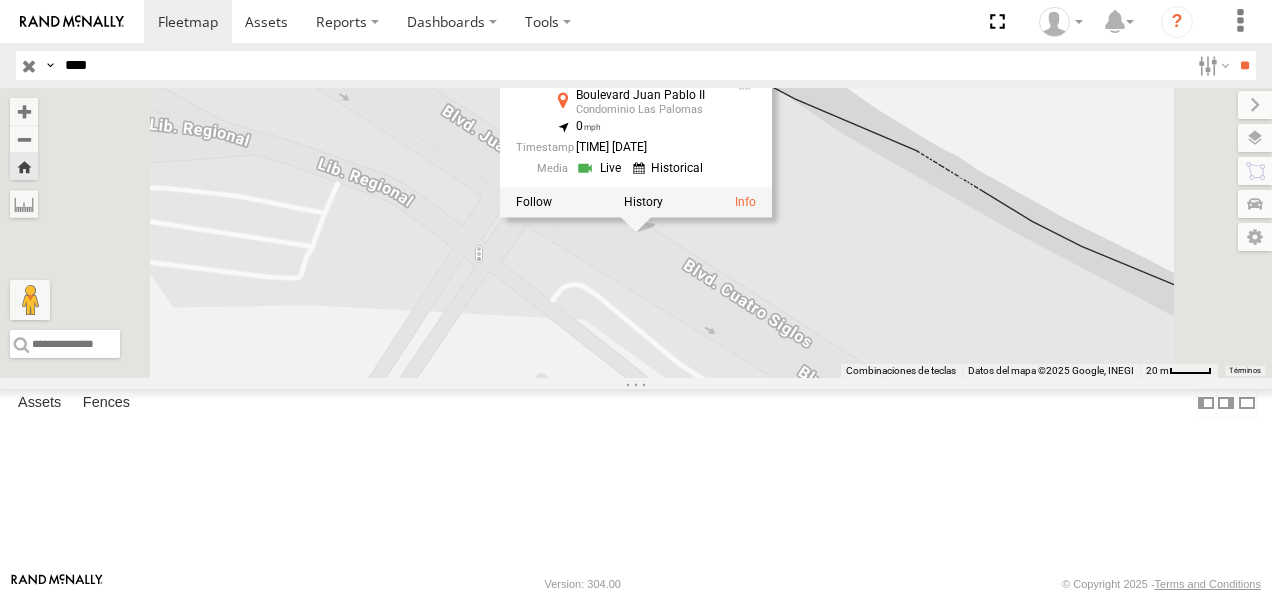 click at bounding box center [601, 168] 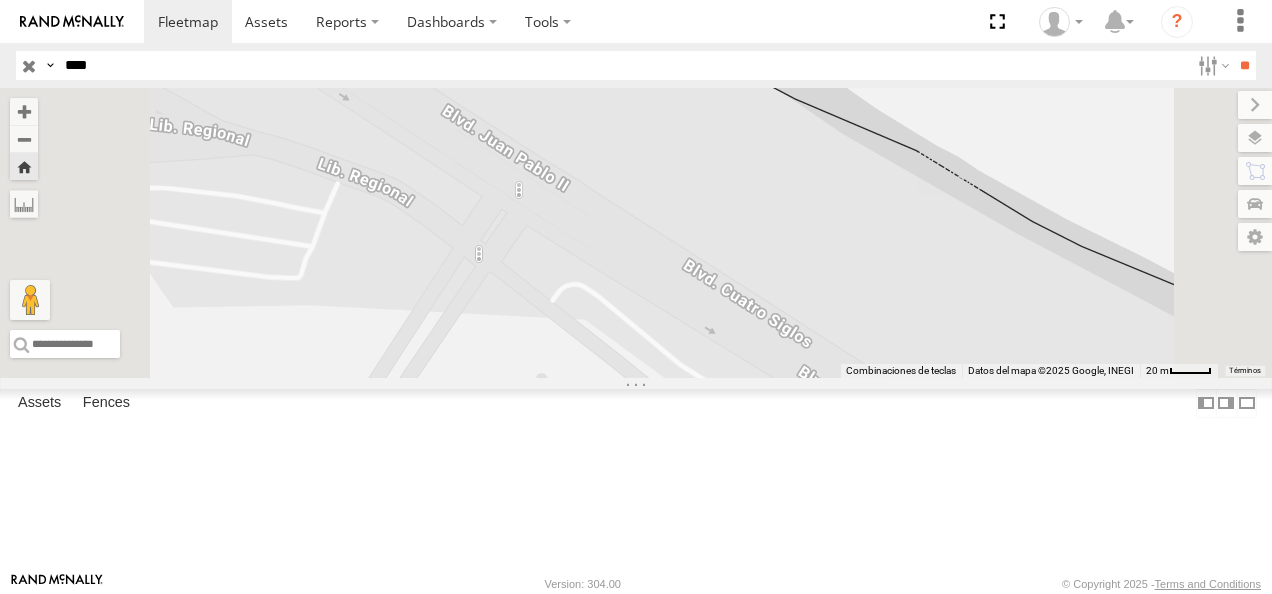 drag, startPoint x: 132, startPoint y: 65, endPoint x: 16, endPoint y: 65, distance: 116 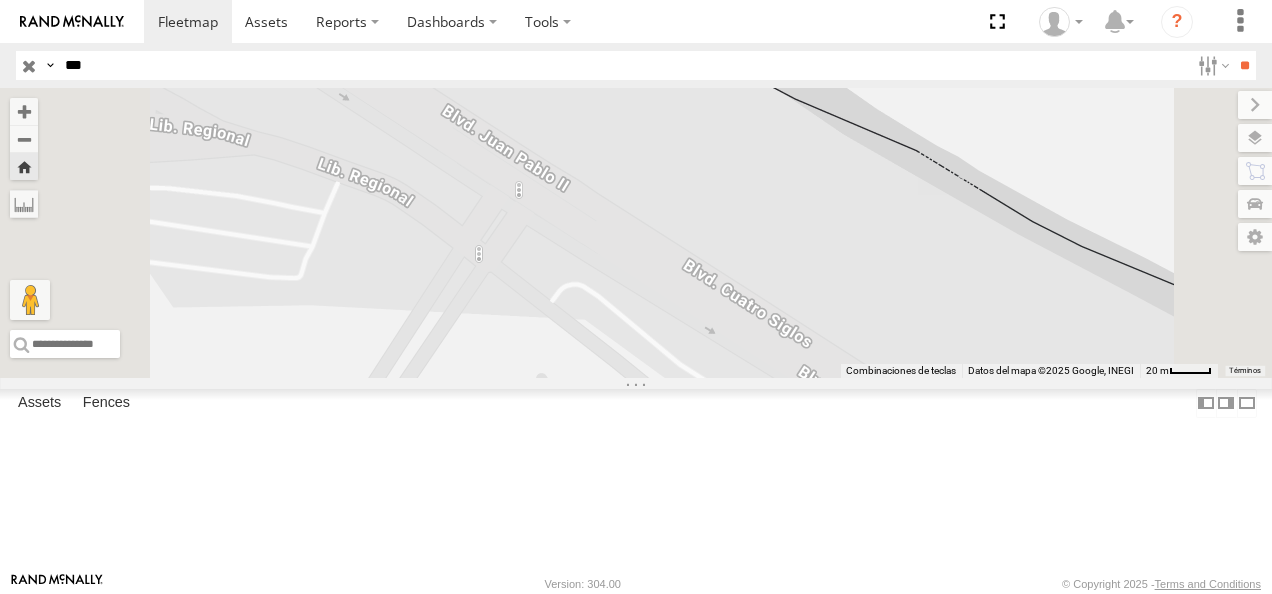 click on "**" at bounding box center (1244, 65) 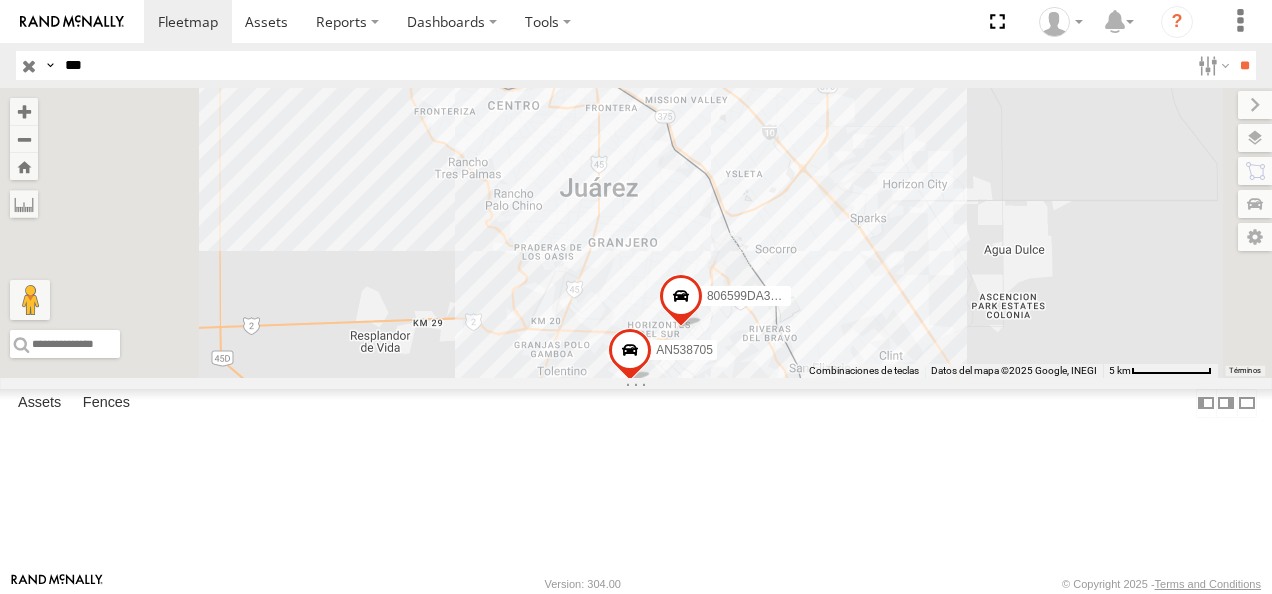 click on "705
FLEX NORTE" at bounding box center [0, 0] 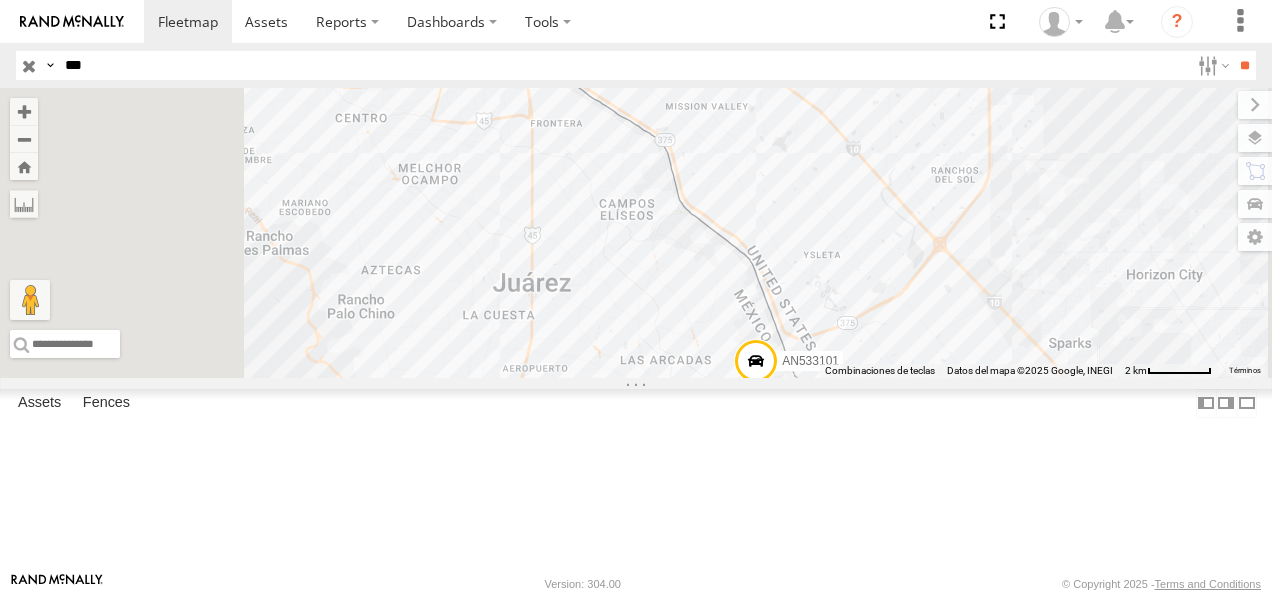 click on "205" at bounding box center [0, 0] 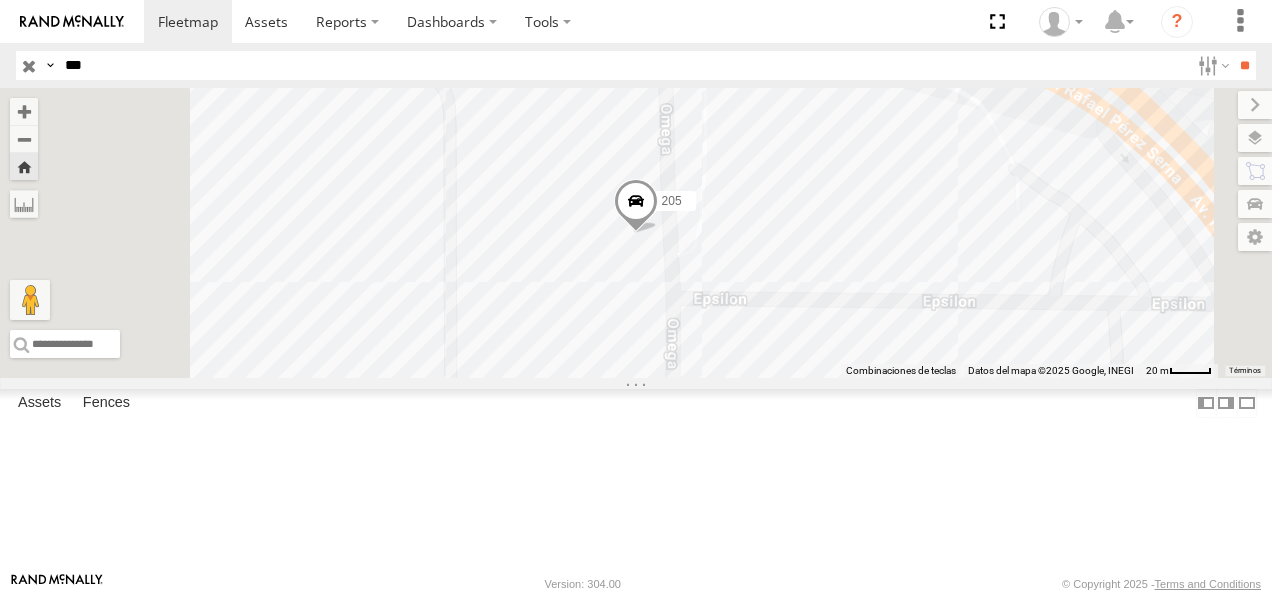 click at bounding box center (636, 206) 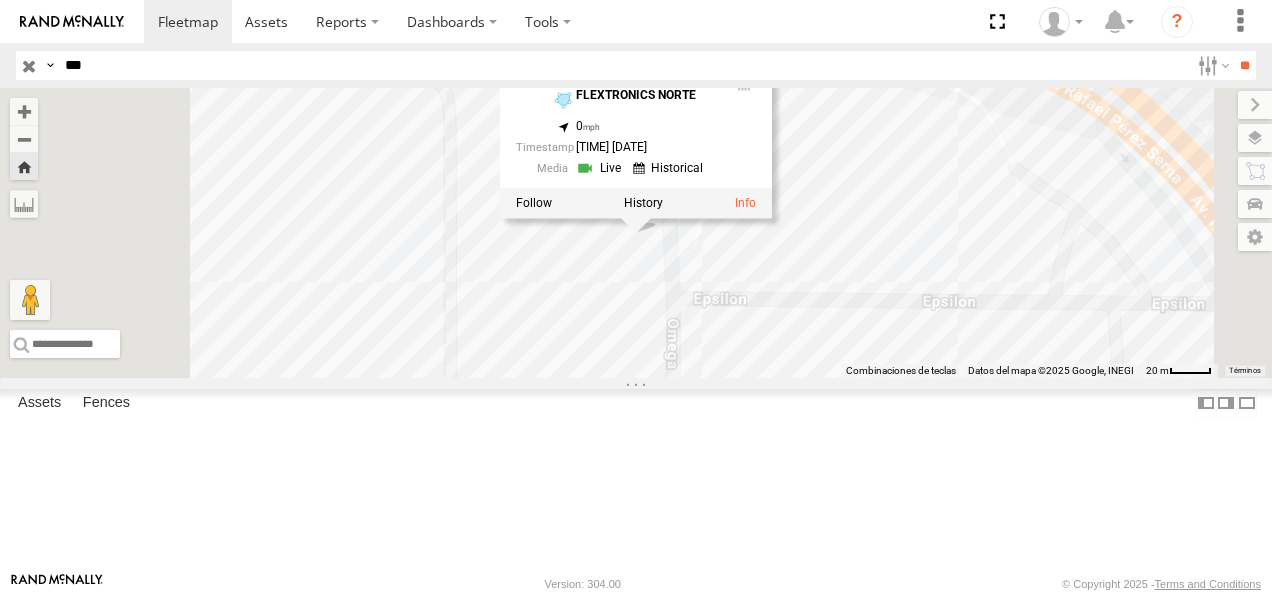 click on "Cruce FLEXTRONICS NORTE [LATITUDE] ,  [LONGITUDE] 0 [TIME] [DATE]" at bounding box center (636, 233) 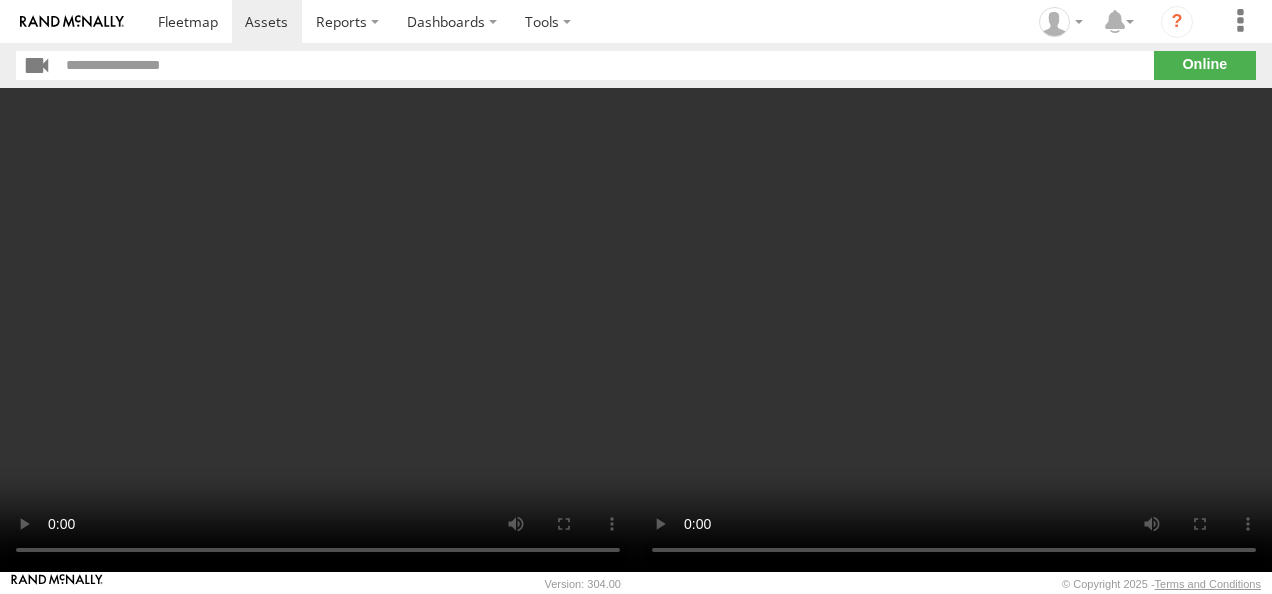 scroll, scrollTop: 0, scrollLeft: 0, axis: both 